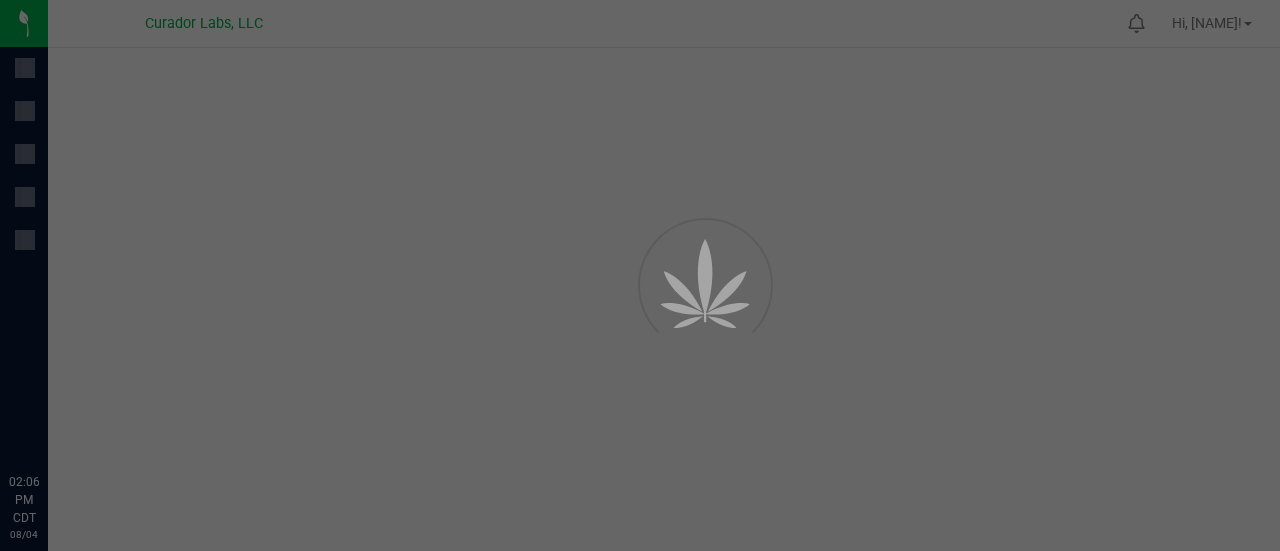 scroll, scrollTop: 0, scrollLeft: 0, axis: both 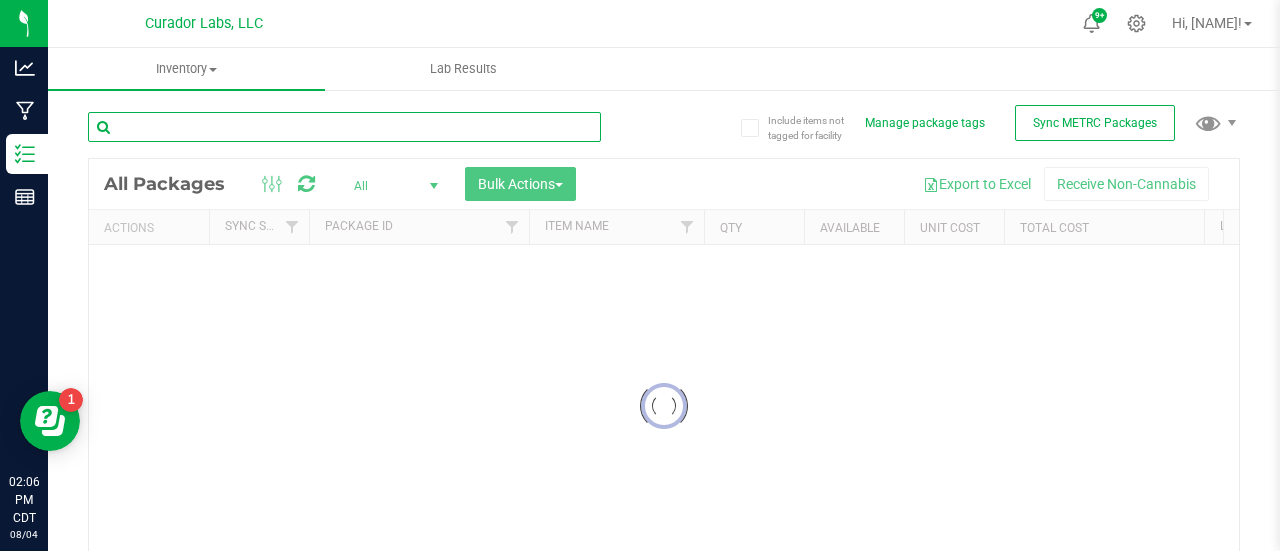 click at bounding box center (344, 127) 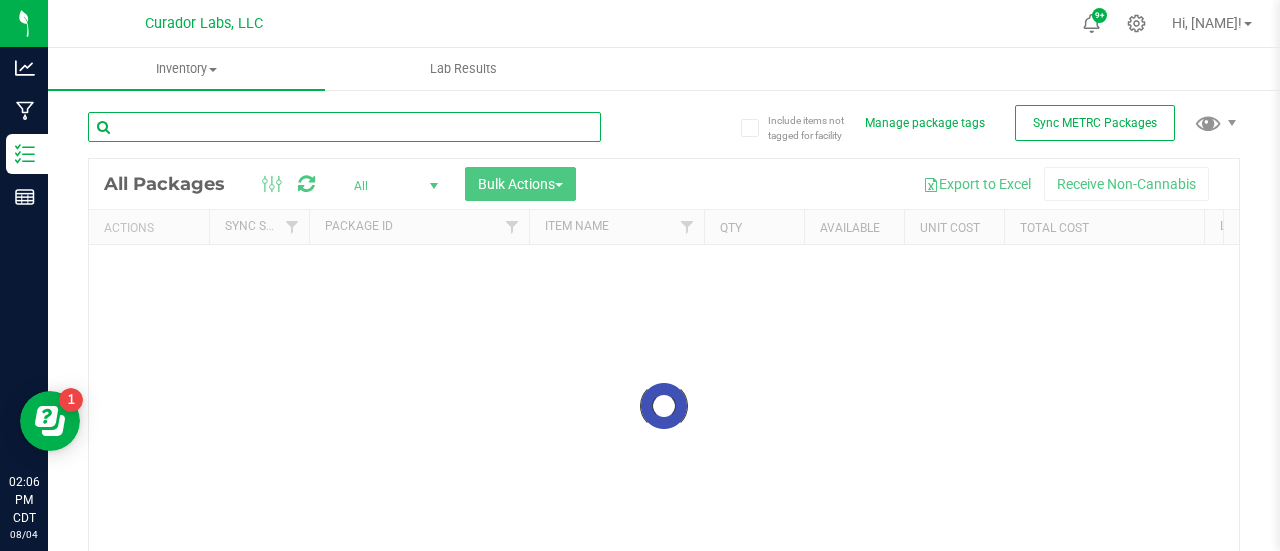 scroll, scrollTop: 0, scrollLeft: 0, axis: both 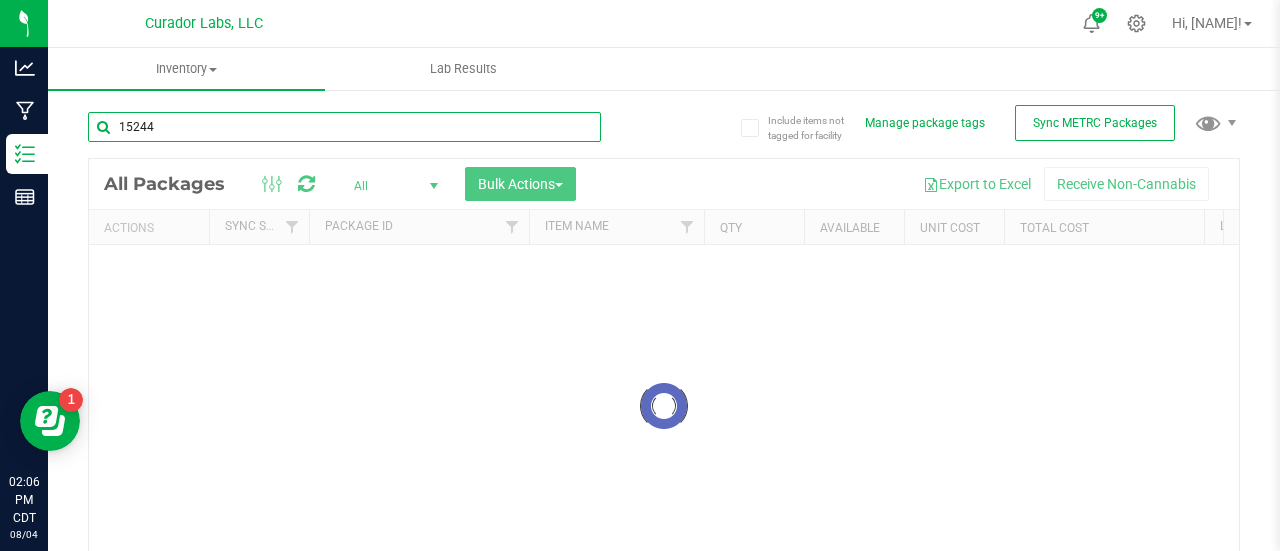 type on "152446" 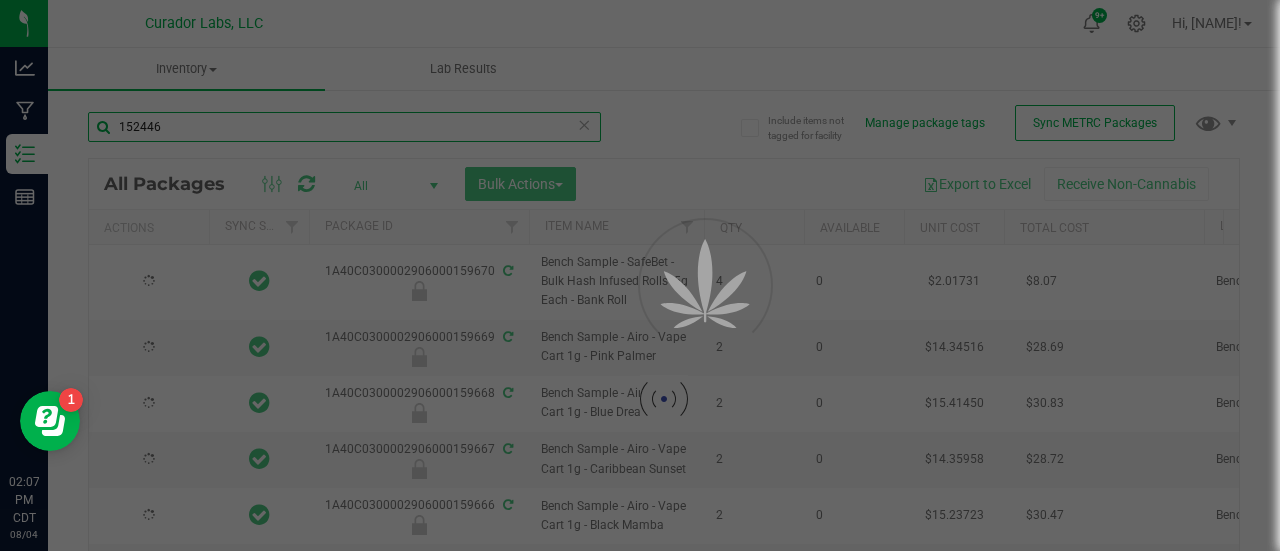 type on "2026-08-04" 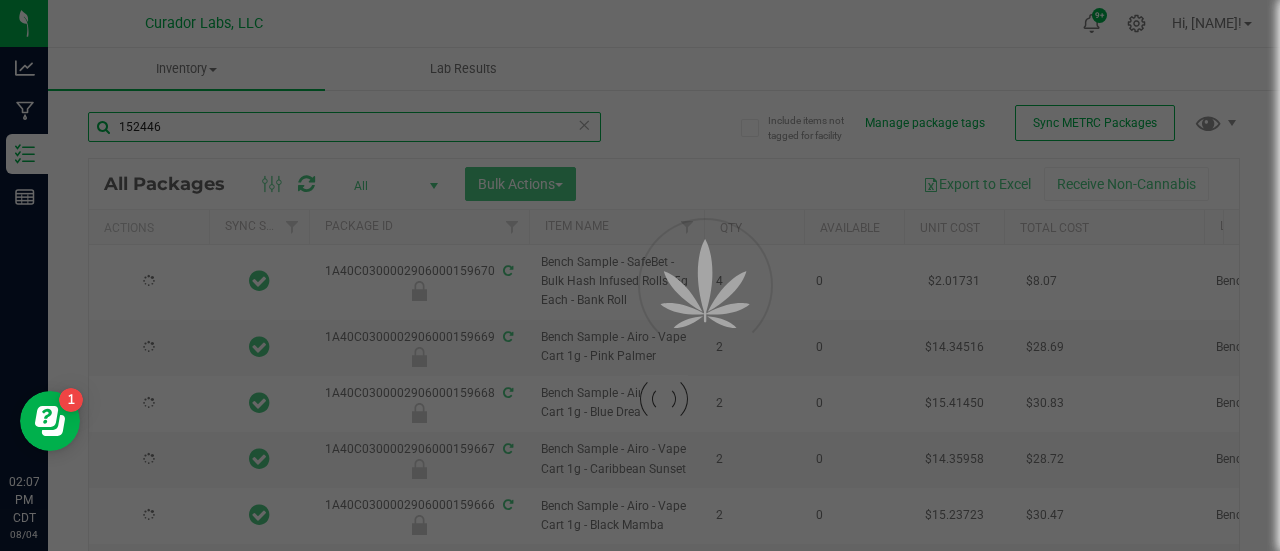 type on "2026-08-04" 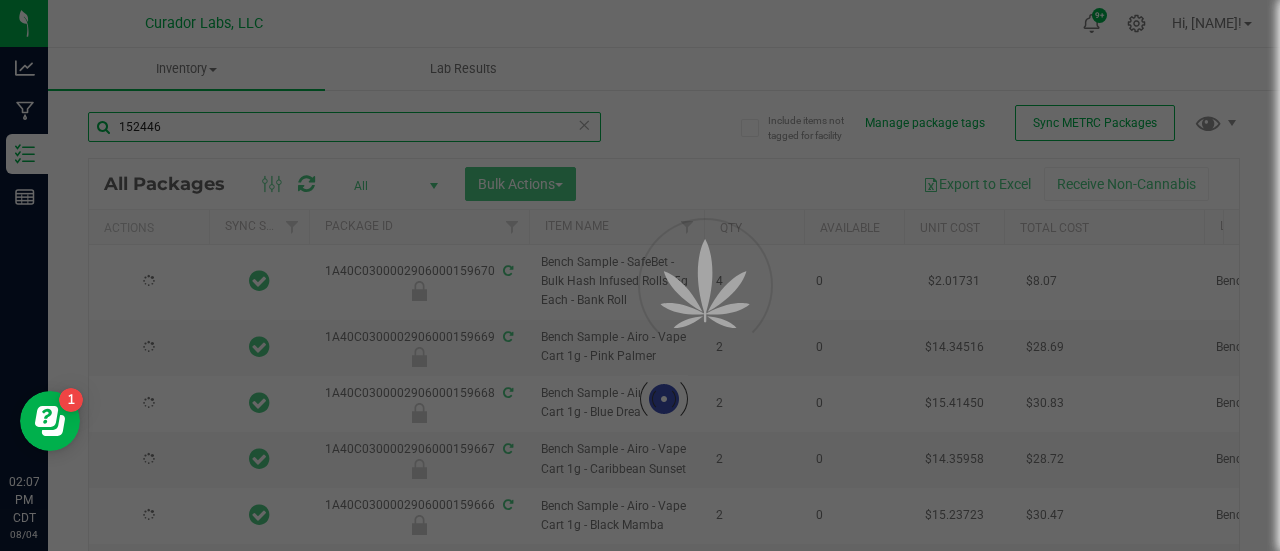 type on "2026-08-04" 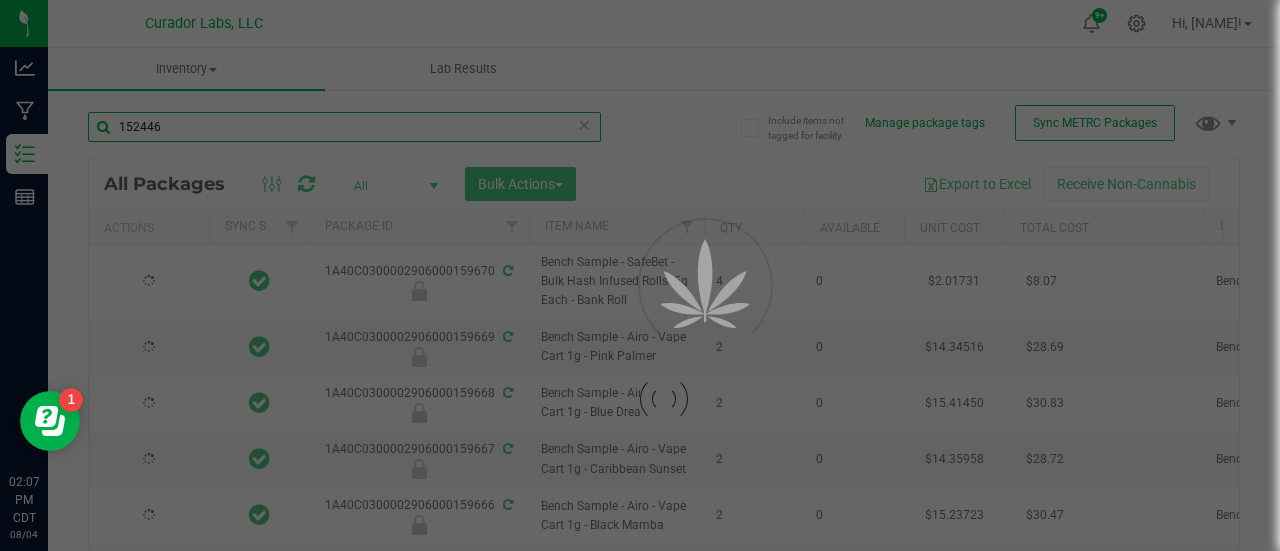 type on "2026-08-04" 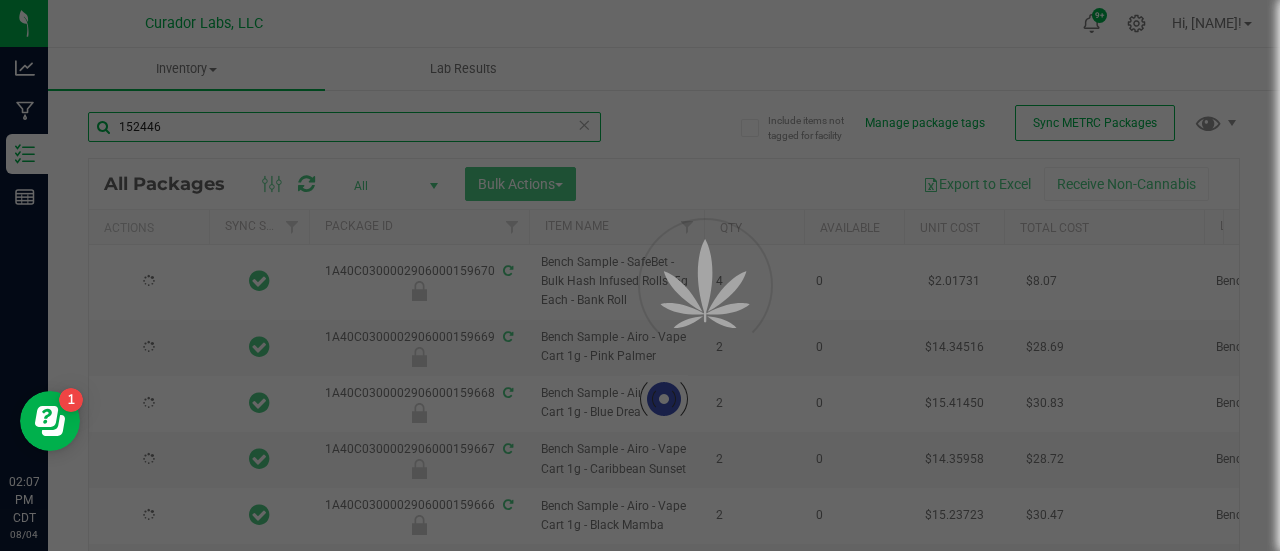 type on "2026-08-04" 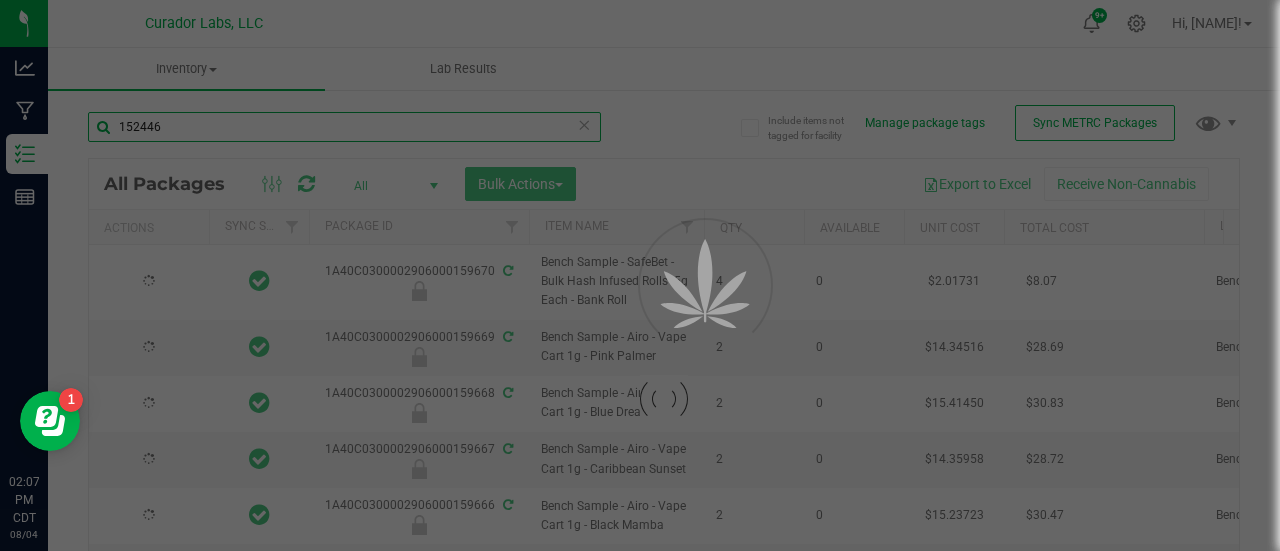 type on "2026-07-29" 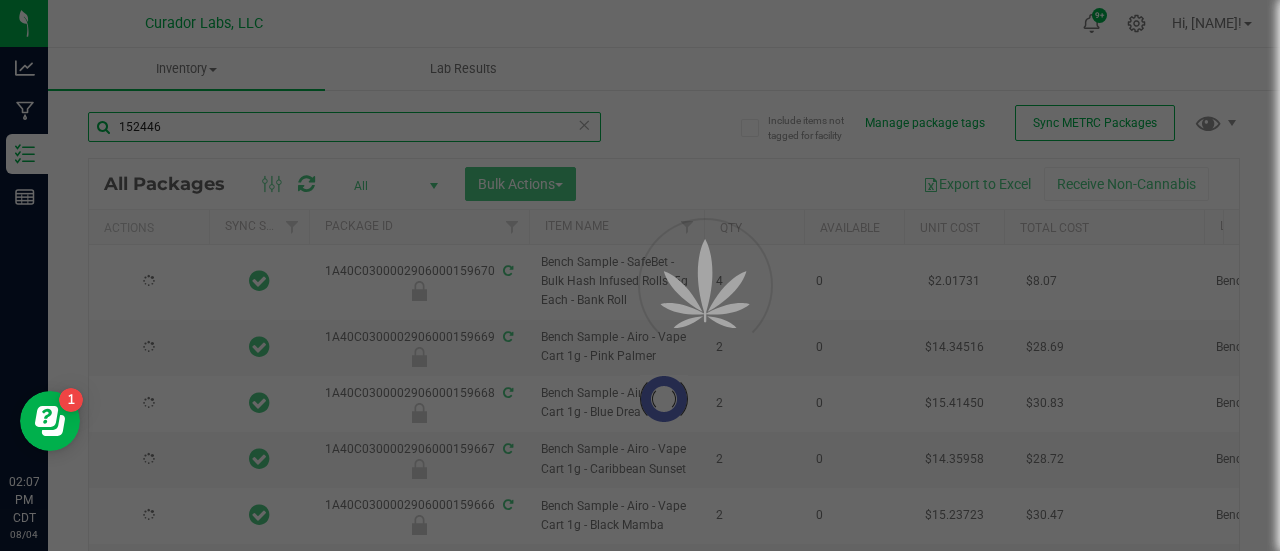 type on "2026-07-29" 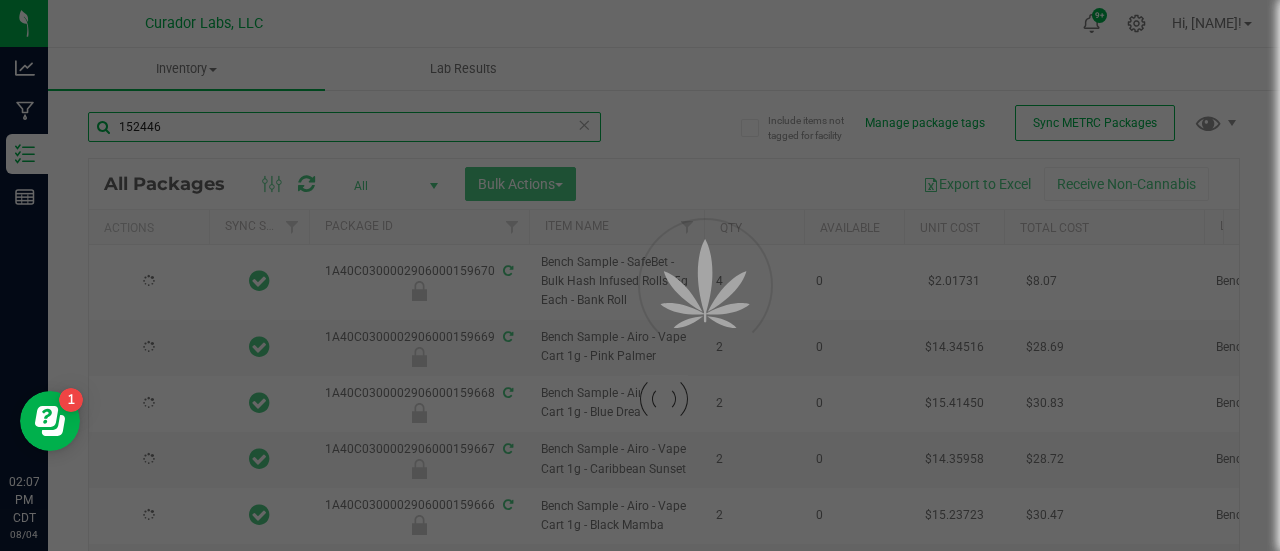 type on "2026-07-29" 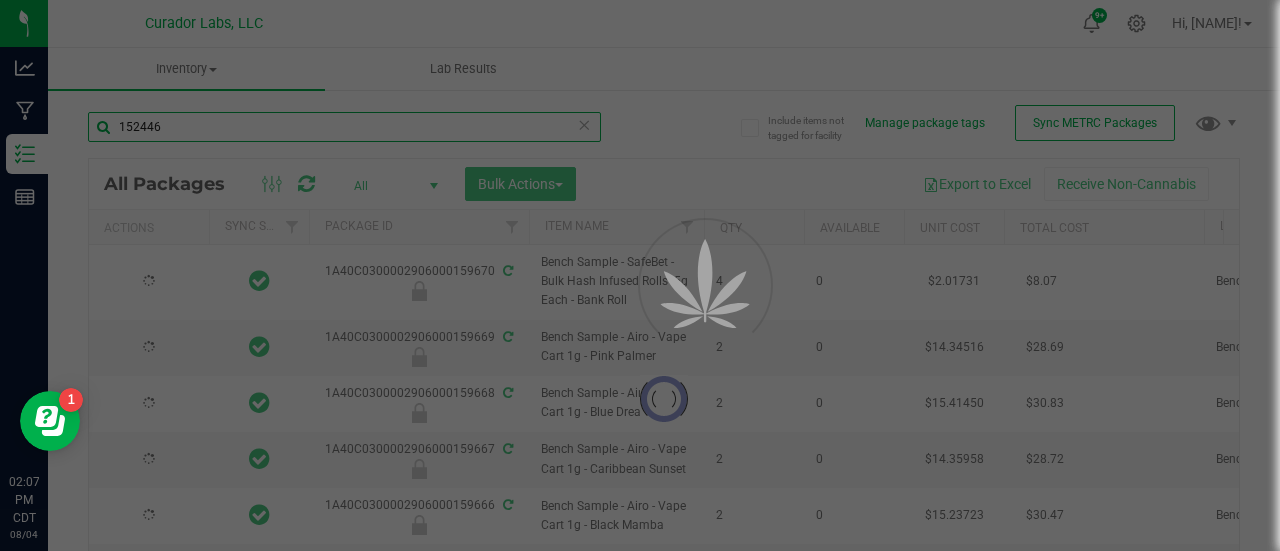 type on "2026-07-29" 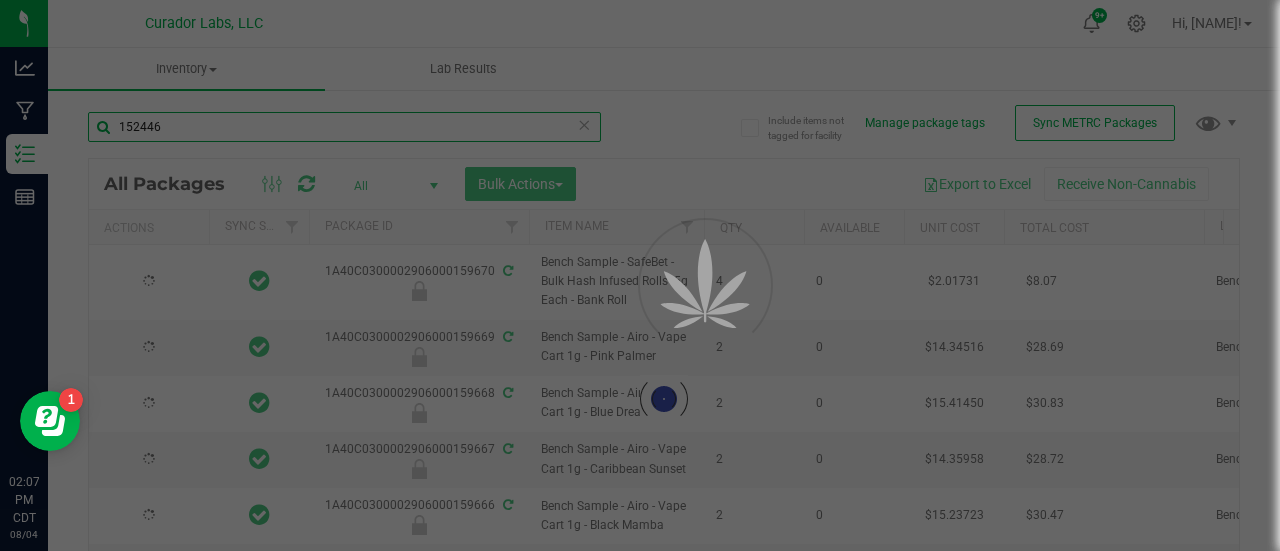 type on "2026-07-29" 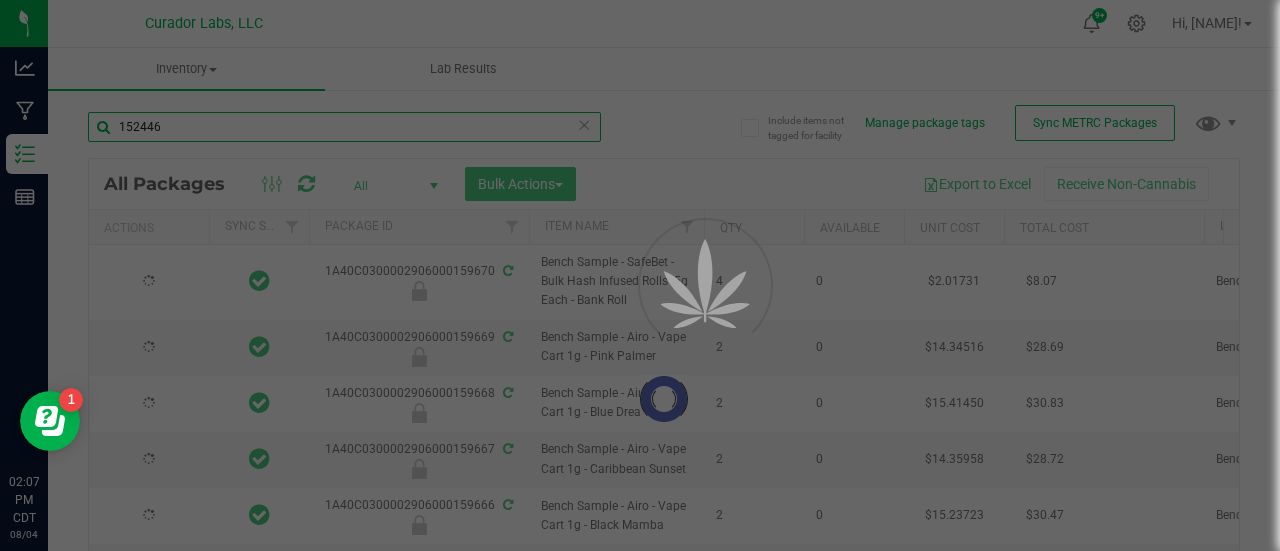 type on "2026-07-29" 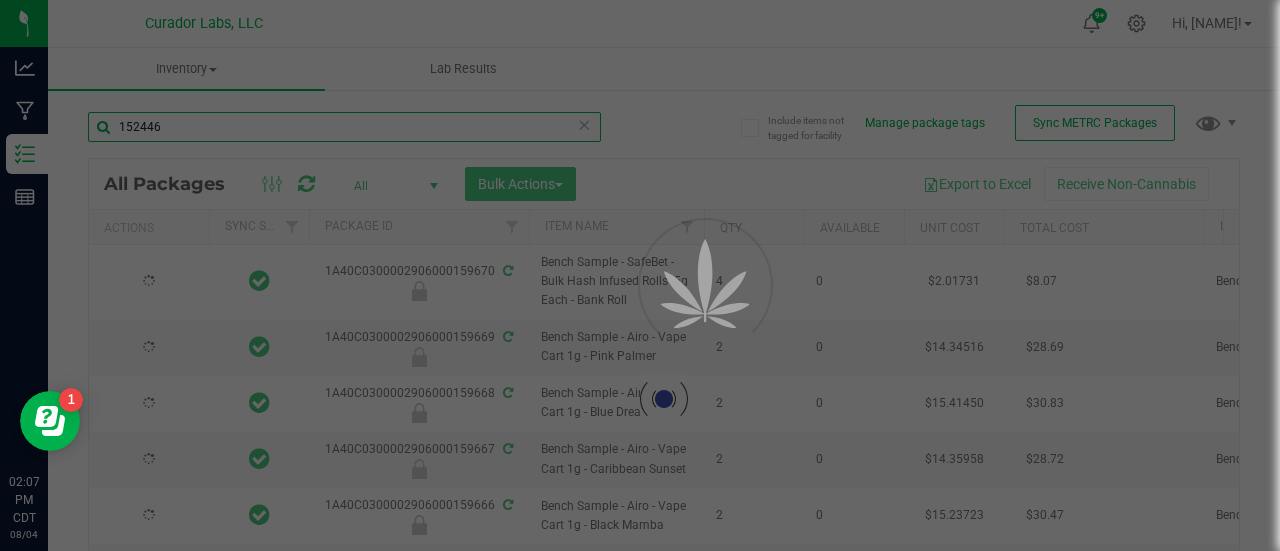 type on "2026-07-29" 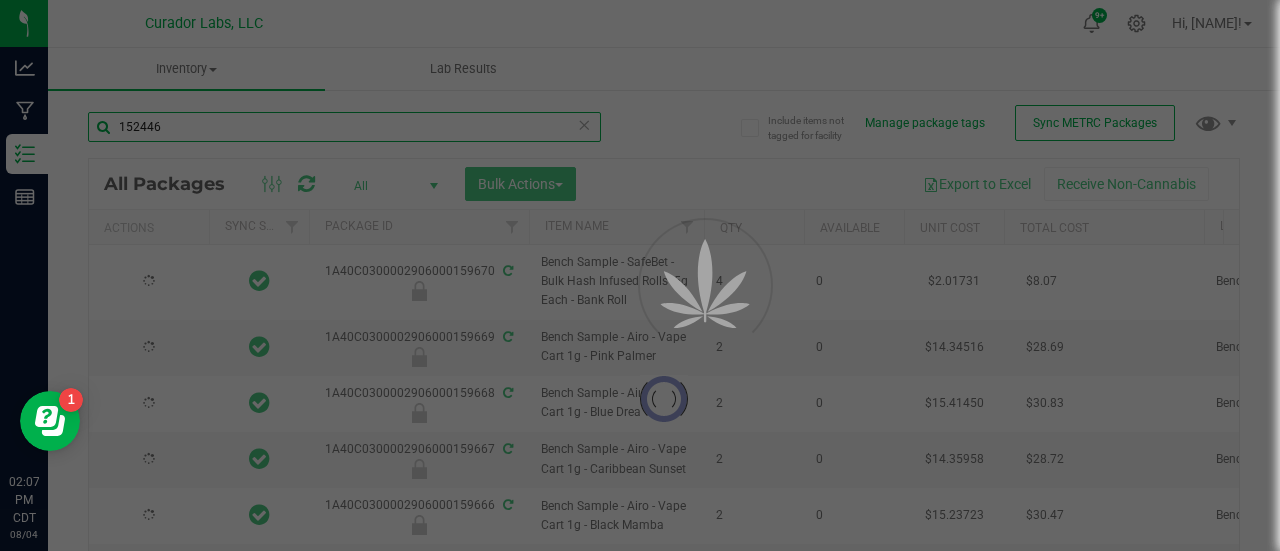 type on "2026-07-29" 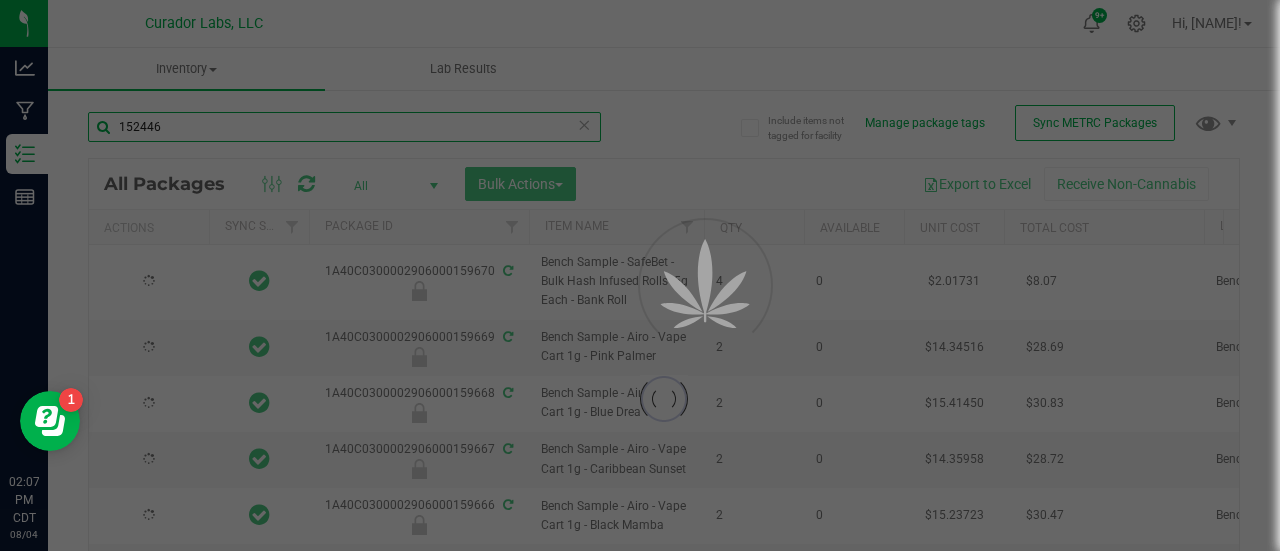 type on "2026-07-29" 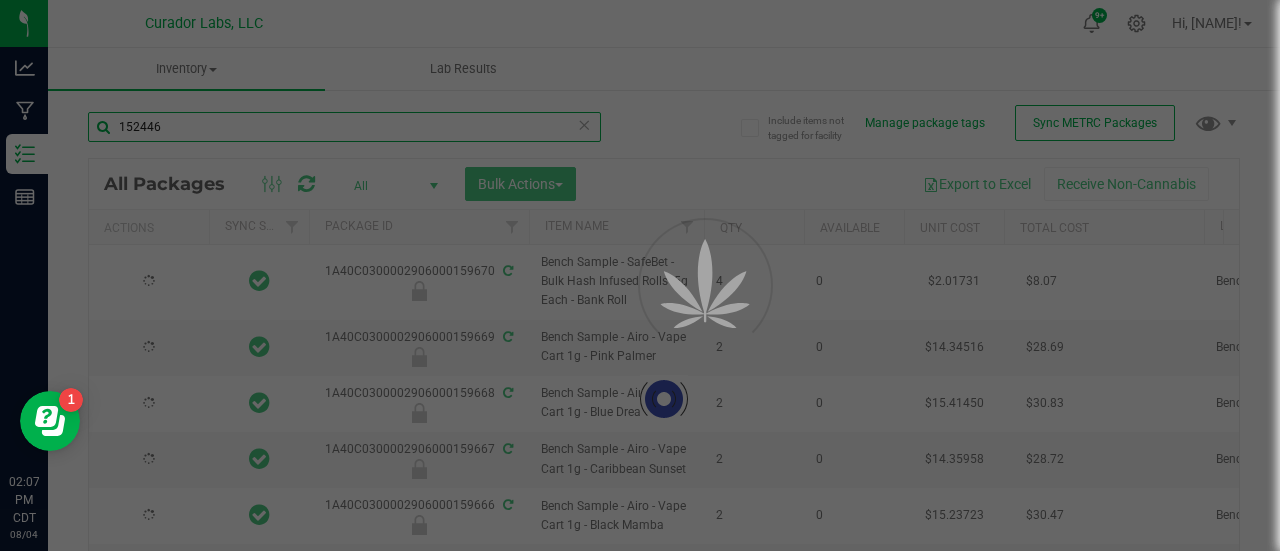 type on "2026-07-29" 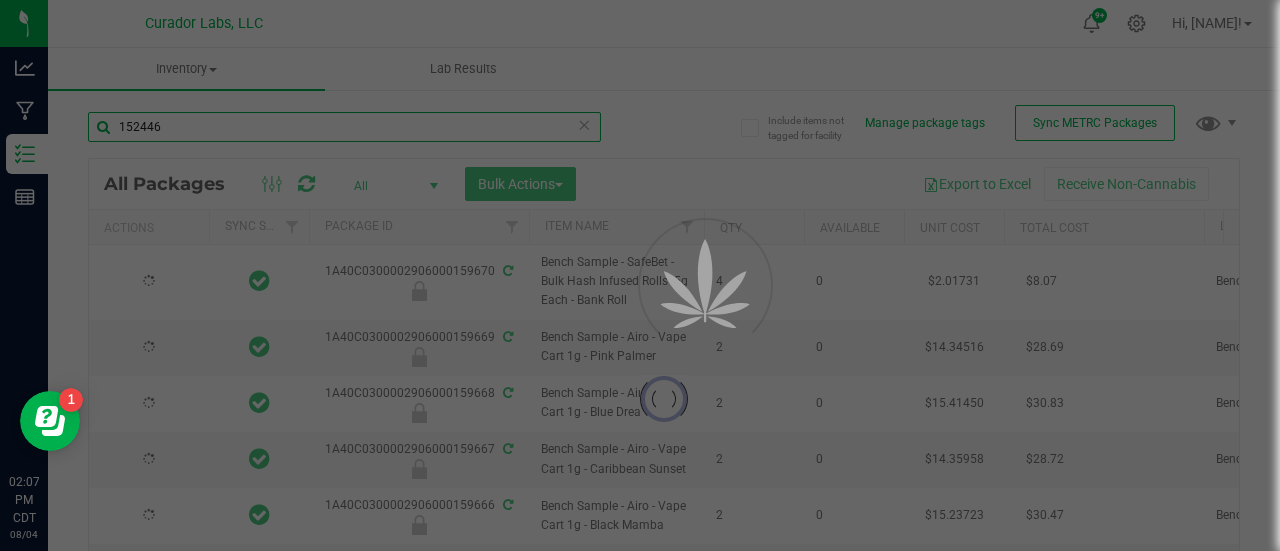 type on "2026-07-29" 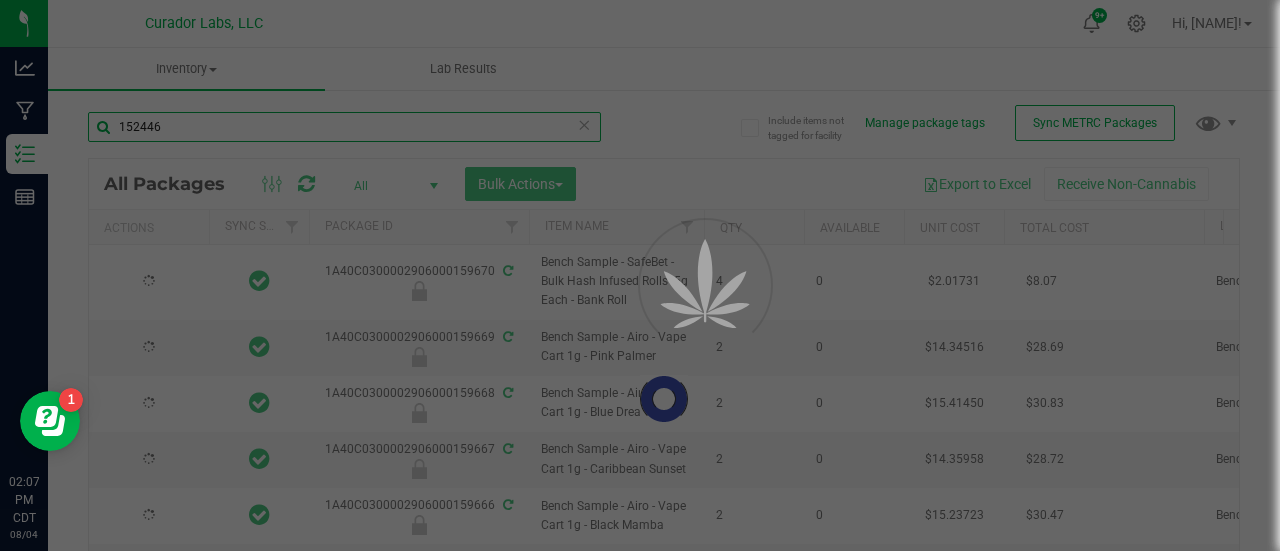 type on "2026-07-29" 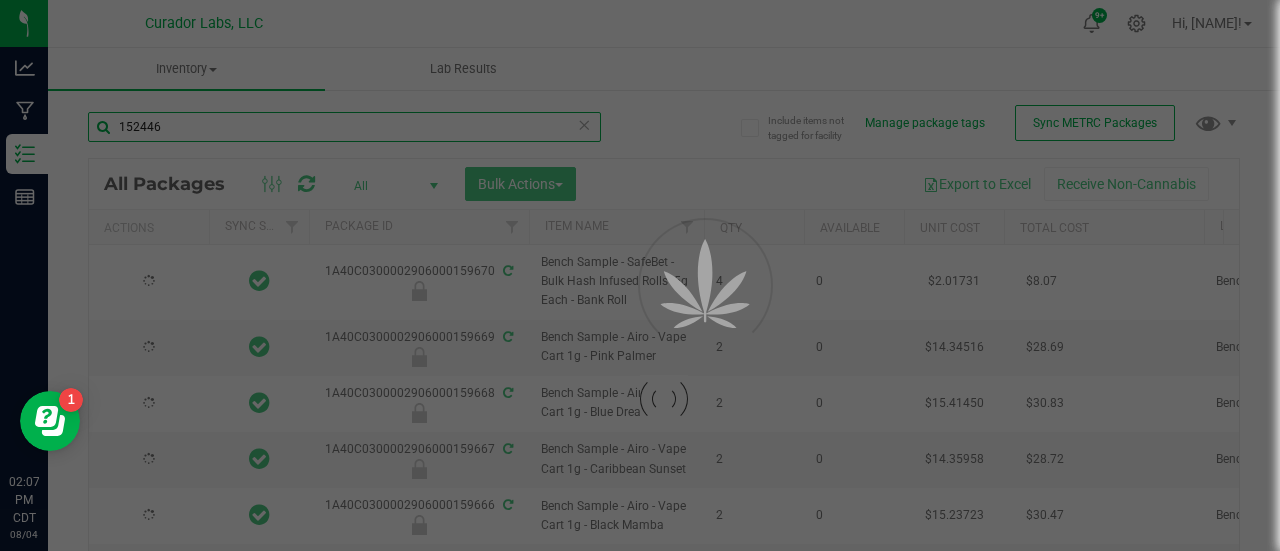 type on "2026-07-29" 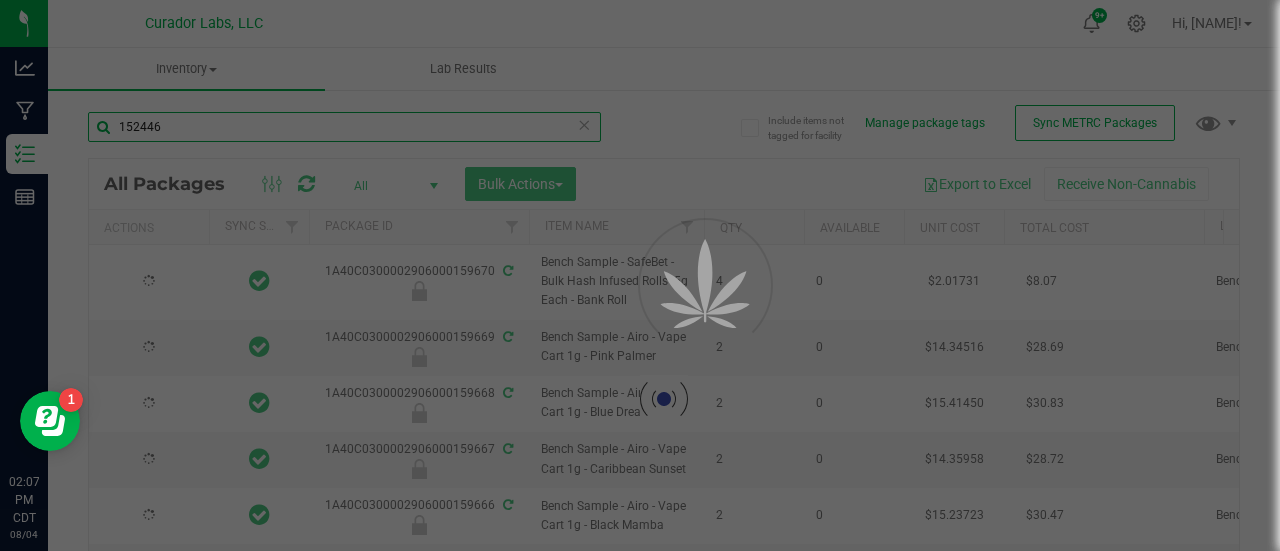type on "2026-07-29" 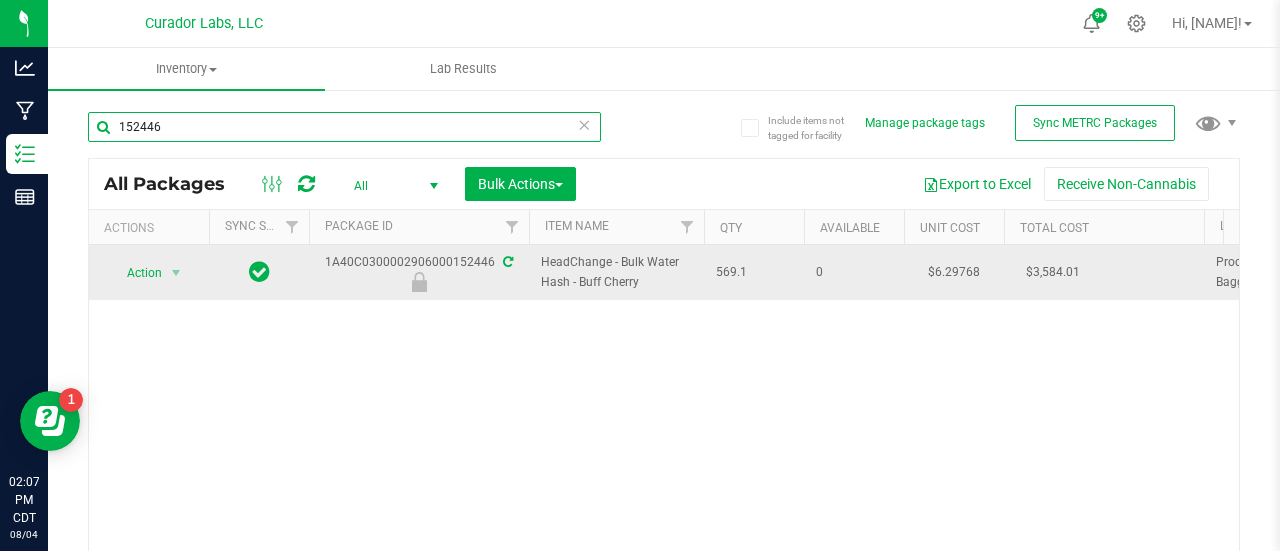 type on "152446" 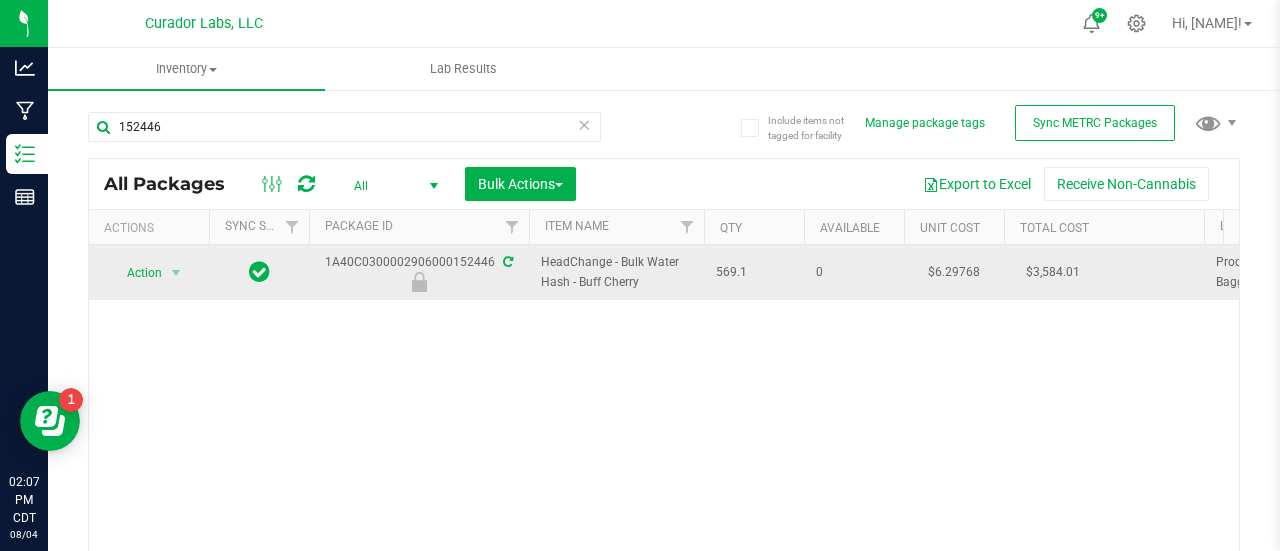 drag, startPoint x: 651, startPoint y: 281, endPoint x: 528, endPoint y: 263, distance: 124.3101 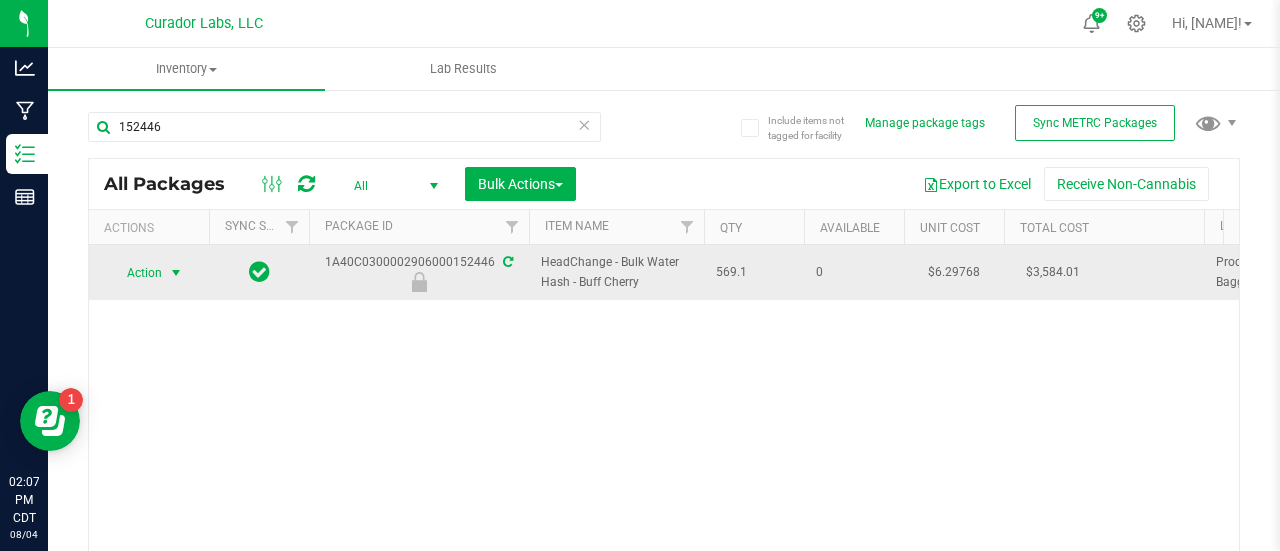 click on "Action" at bounding box center (136, 273) 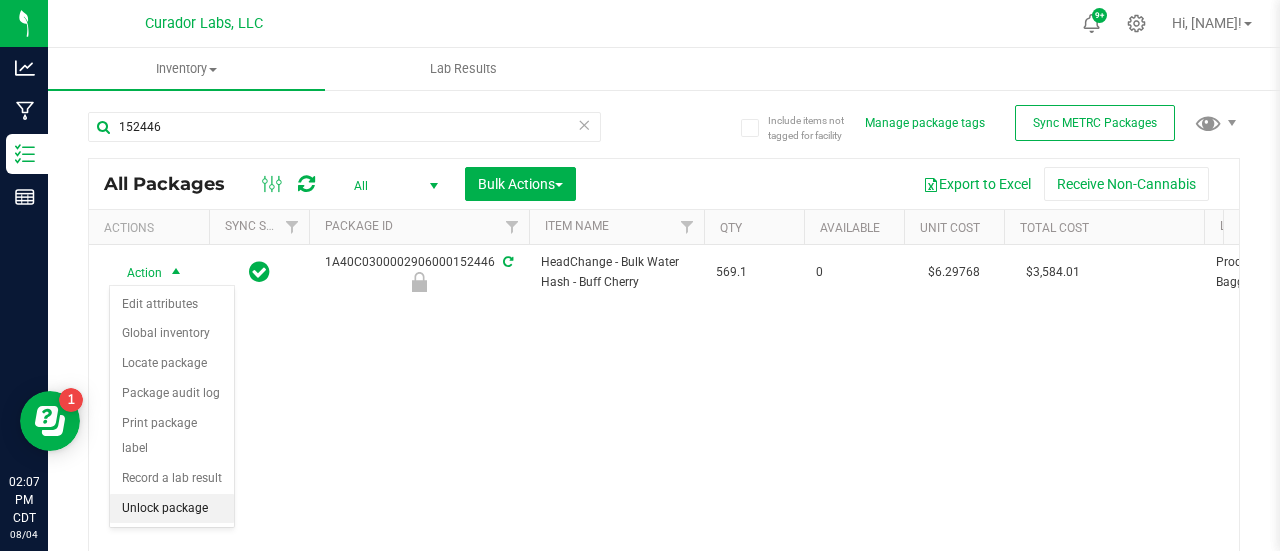 click on "Unlock package" at bounding box center [172, 509] 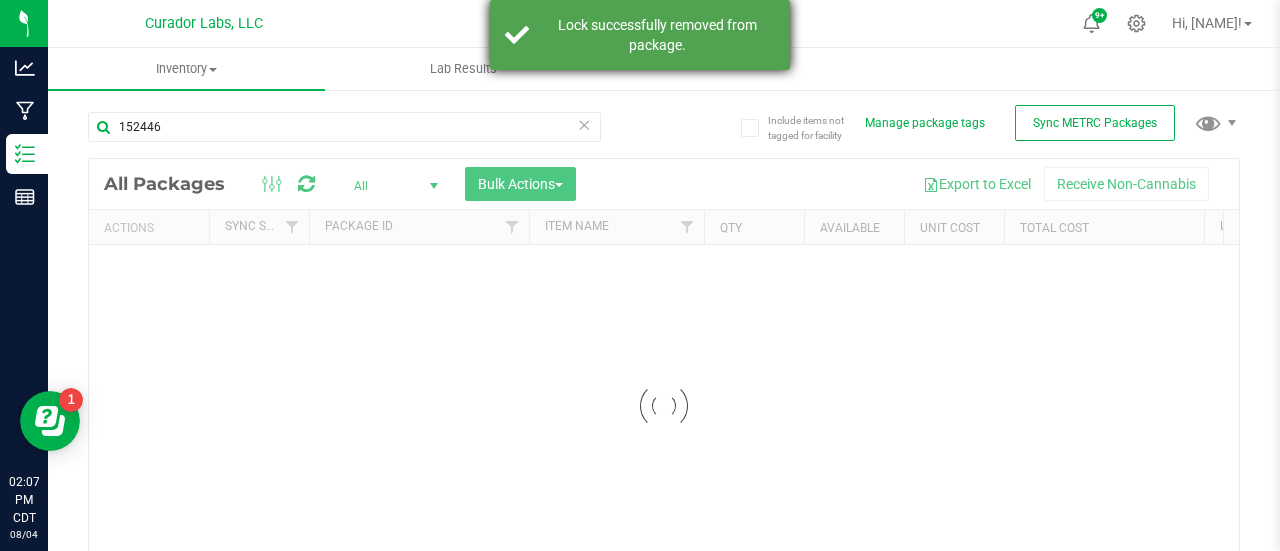 click on "Lock successfully removed from package." at bounding box center (657, 35) 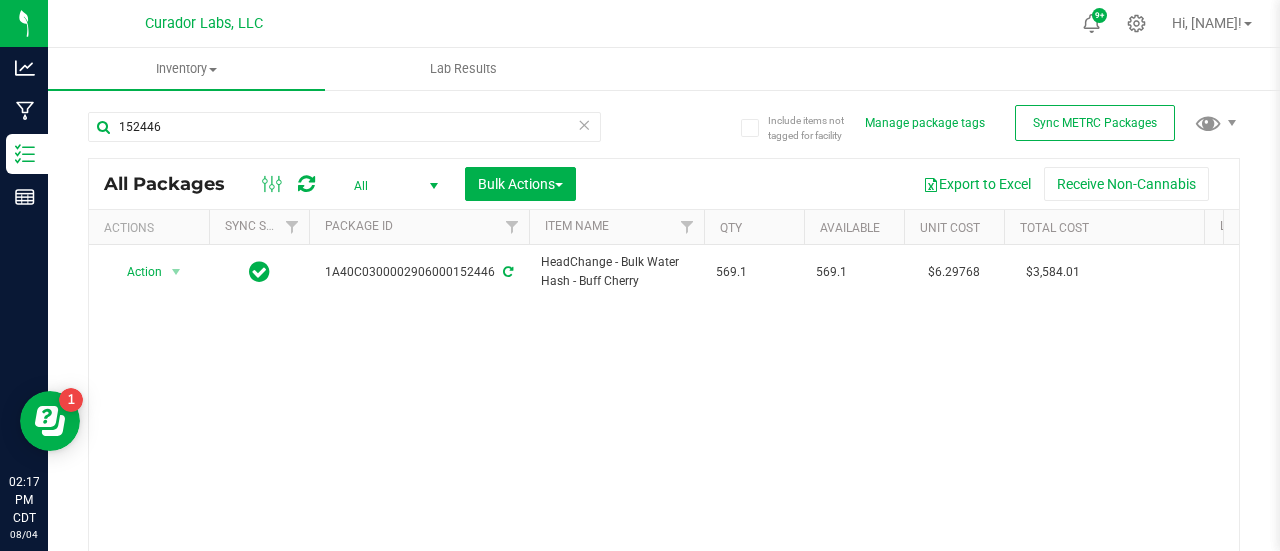 click at bounding box center (584, 124) 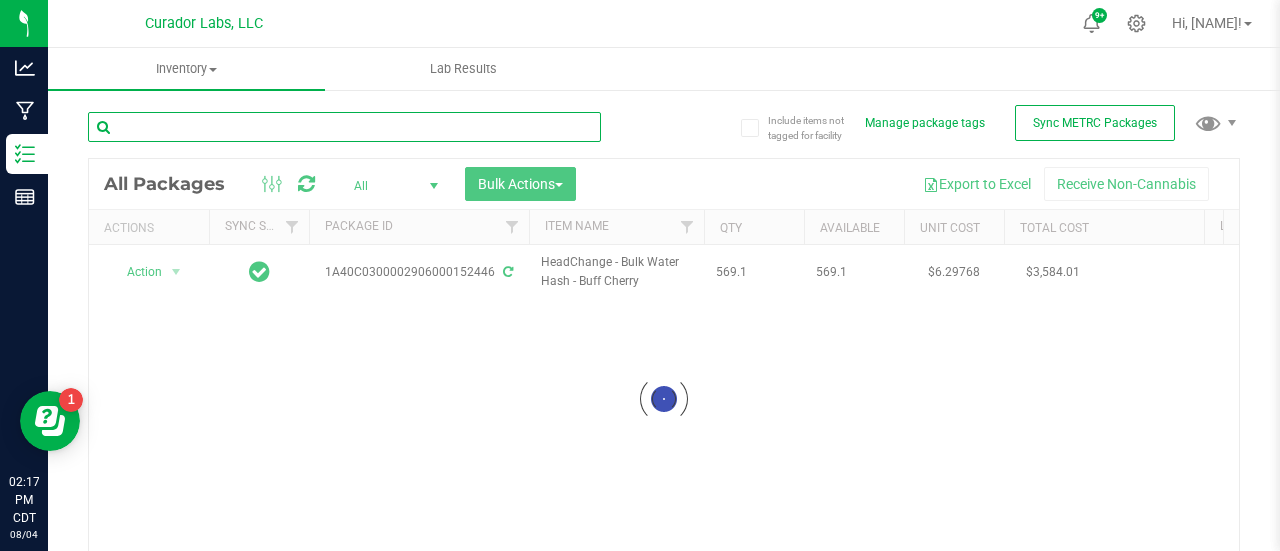 click at bounding box center (344, 127) 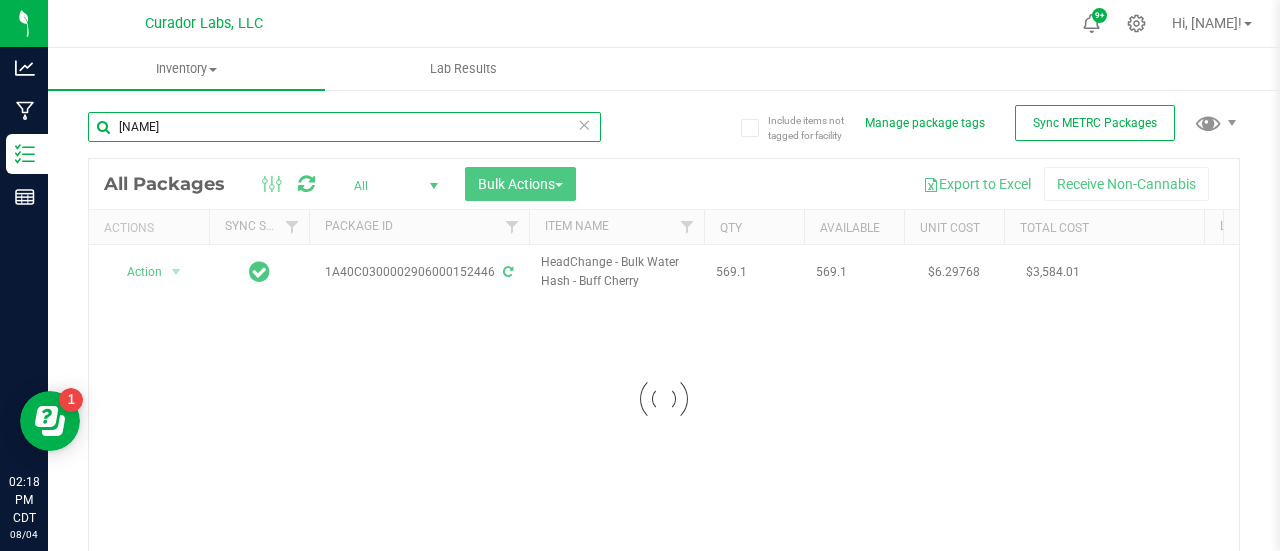 type on "buff cherry" 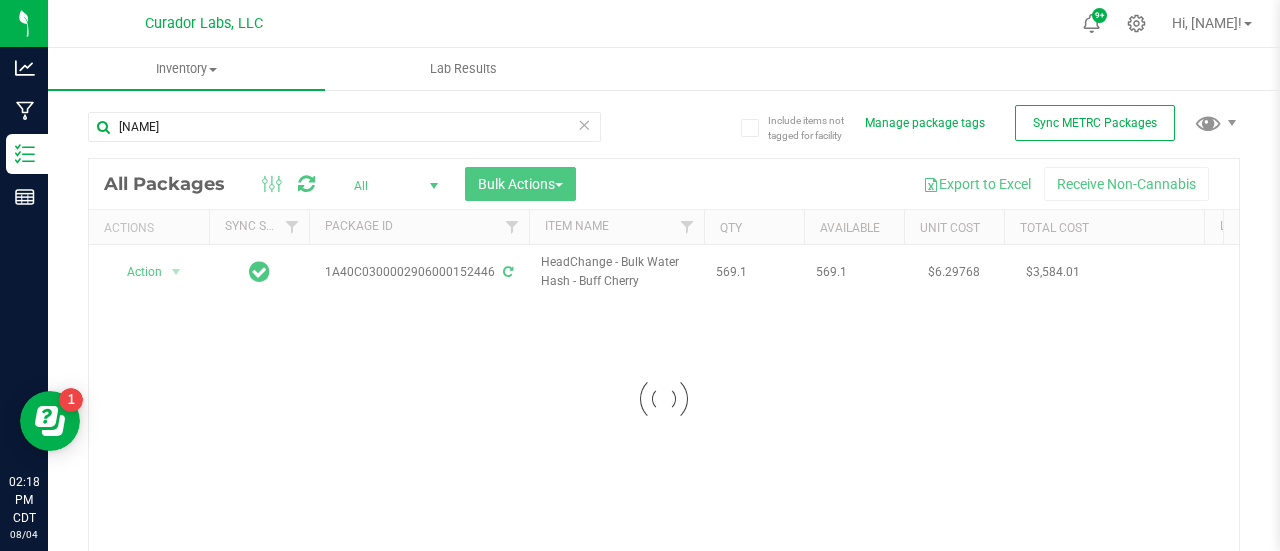 click at bounding box center [664, 399] 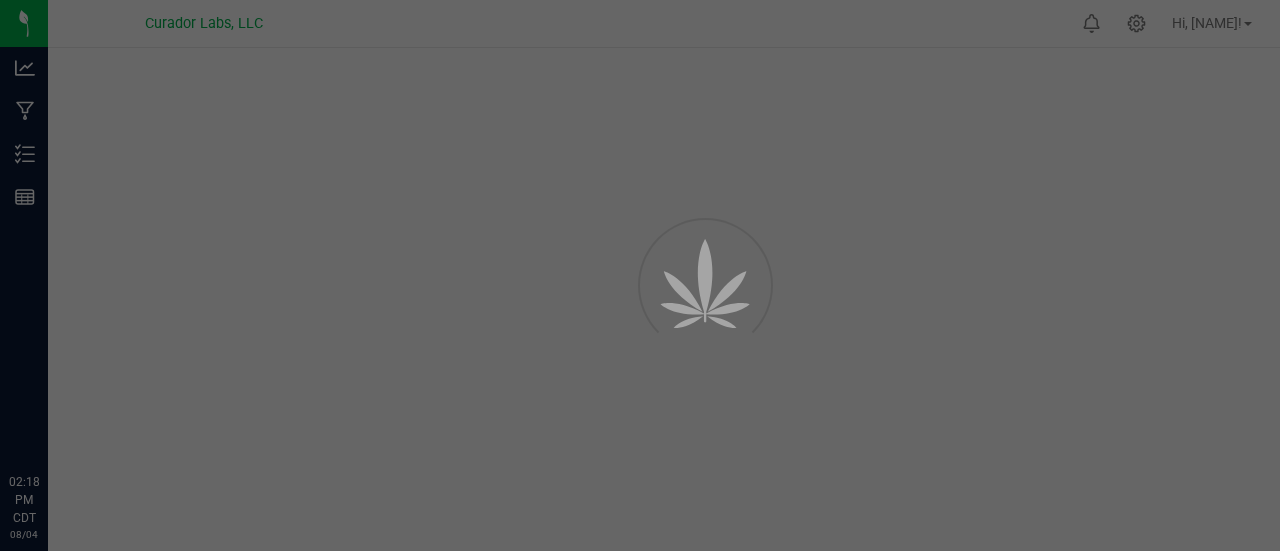 scroll, scrollTop: 0, scrollLeft: 0, axis: both 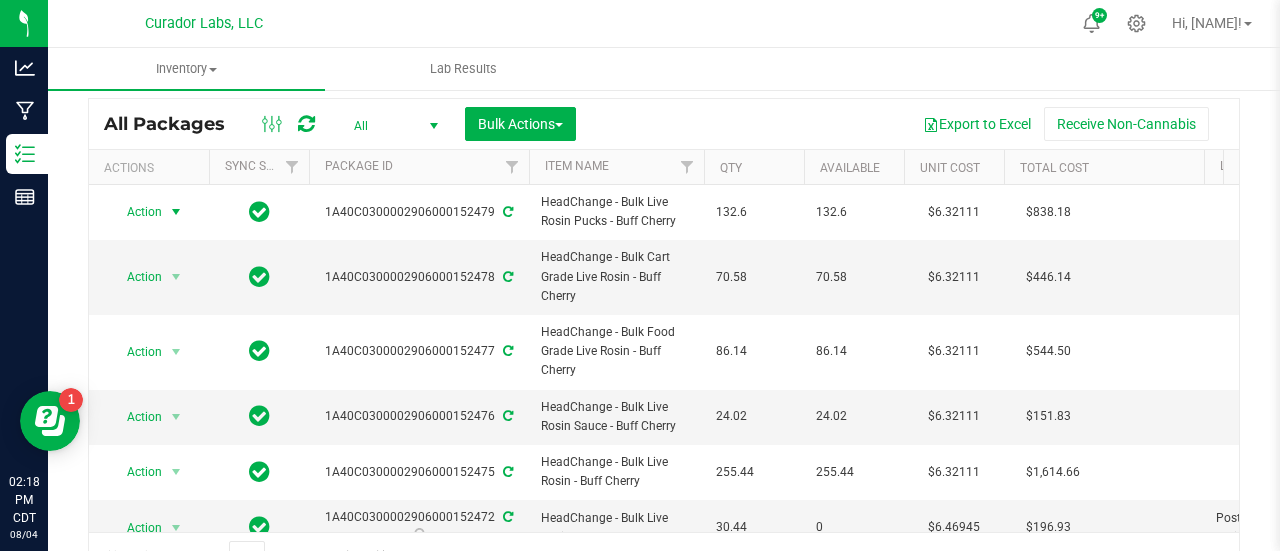 click on "Action" at bounding box center [136, 212] 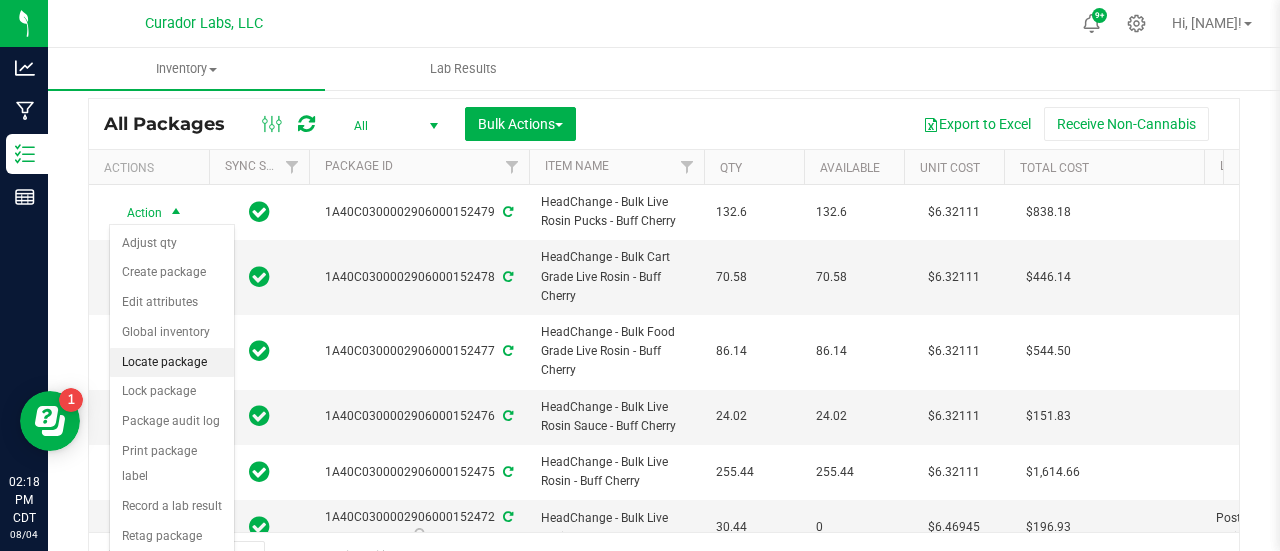 click on "Locate package" at bounding box center [172, 363] 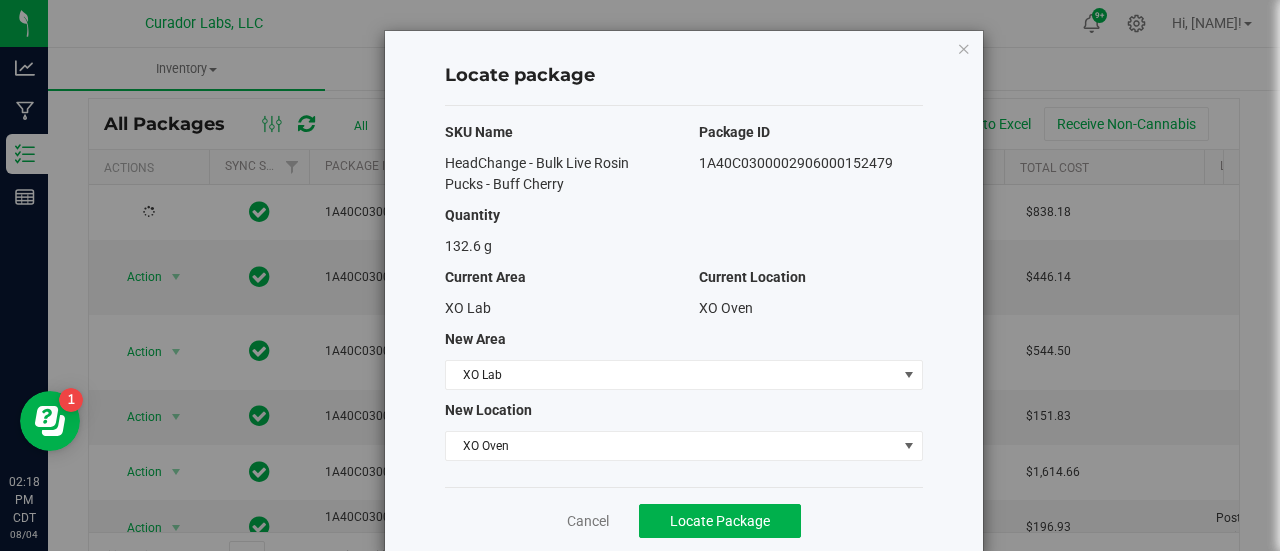 click on "Locate package
SKU Name
Package ID
[PRODUCT] - [PRODUCT] - [PRODUCT]
[ID]
Quantity
[WEIGHT]
Current Area
Current Location
XO Lab
XO Oven
New Area
XO Lab Select area BHO Lab BHO Lab Convection Oven 1 BHO Lab Convection Oven 2 BHO Lab Convection Oven 3 BHO Lab Convection Oven 4 BHO Lab Cryo Freezer 1 BHO Lab Cryo Freezer 2 BHO Lab Cryo Freezer 3 BHO Lab Freezer 1 Dock" at bounding box center [684, 292] 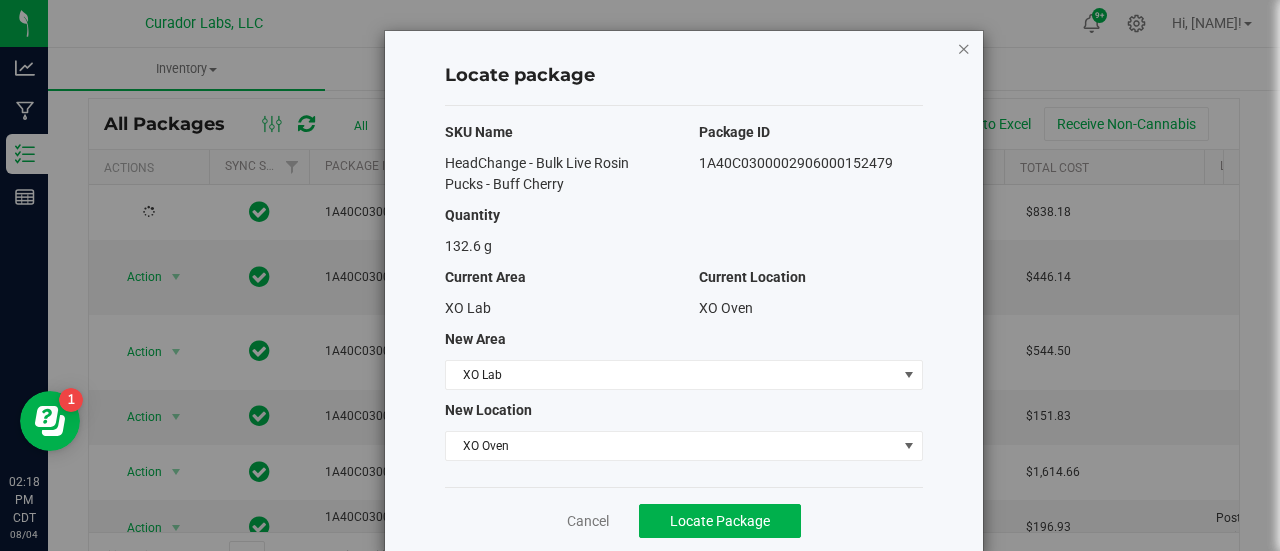 click at bounding box center (964, 48) 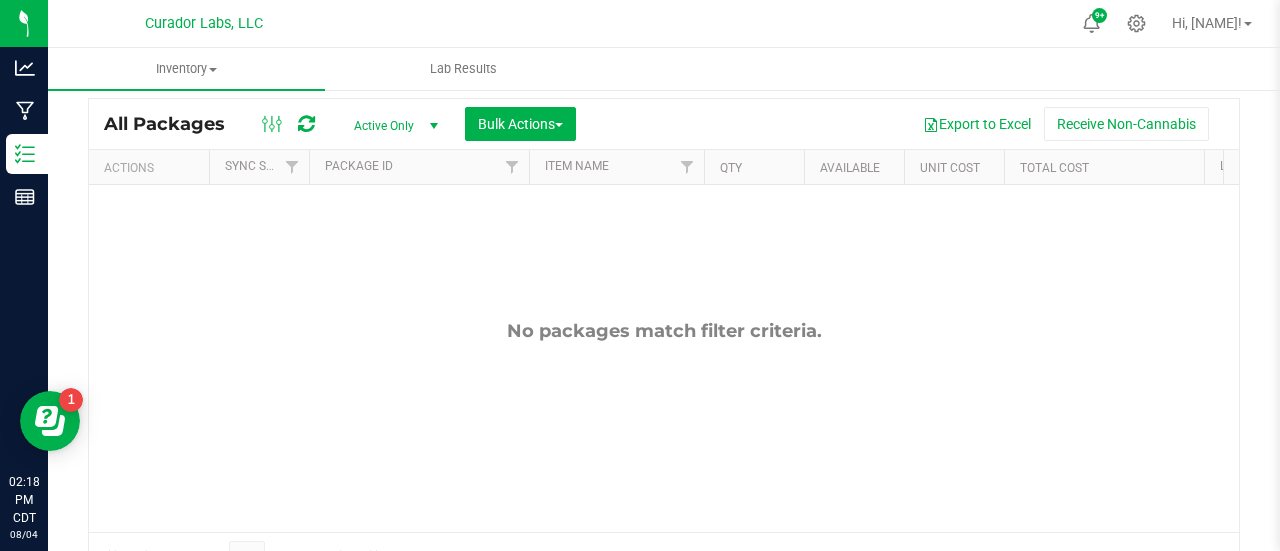 scroll, scrollTop: 0, scrollLeft: 0, axis: both 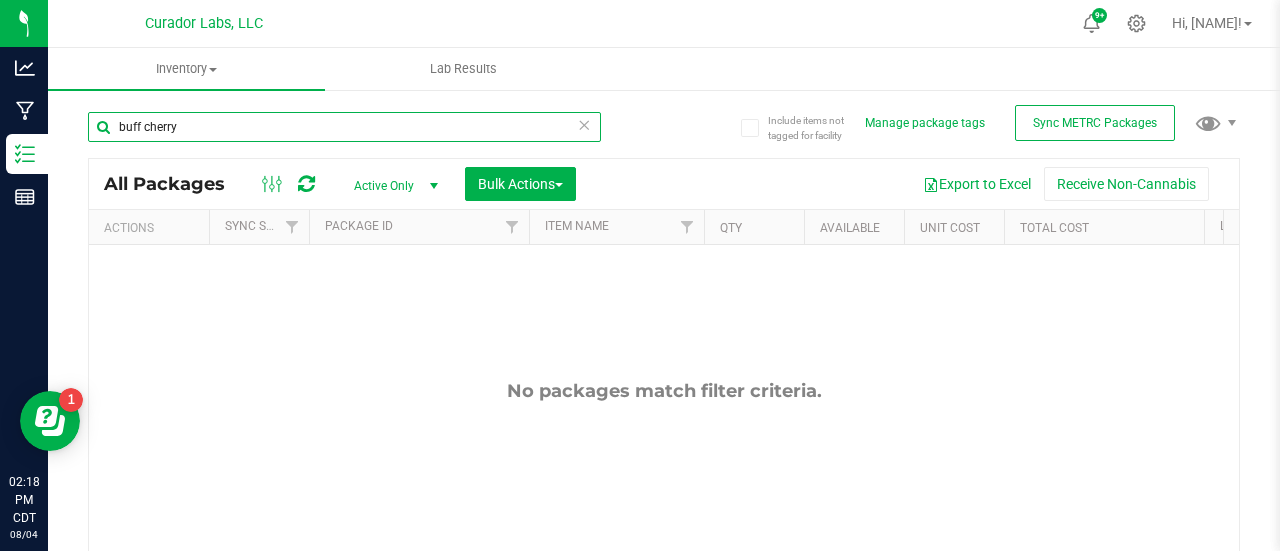 click on "buff cherry" at bounding box center [344, 127] 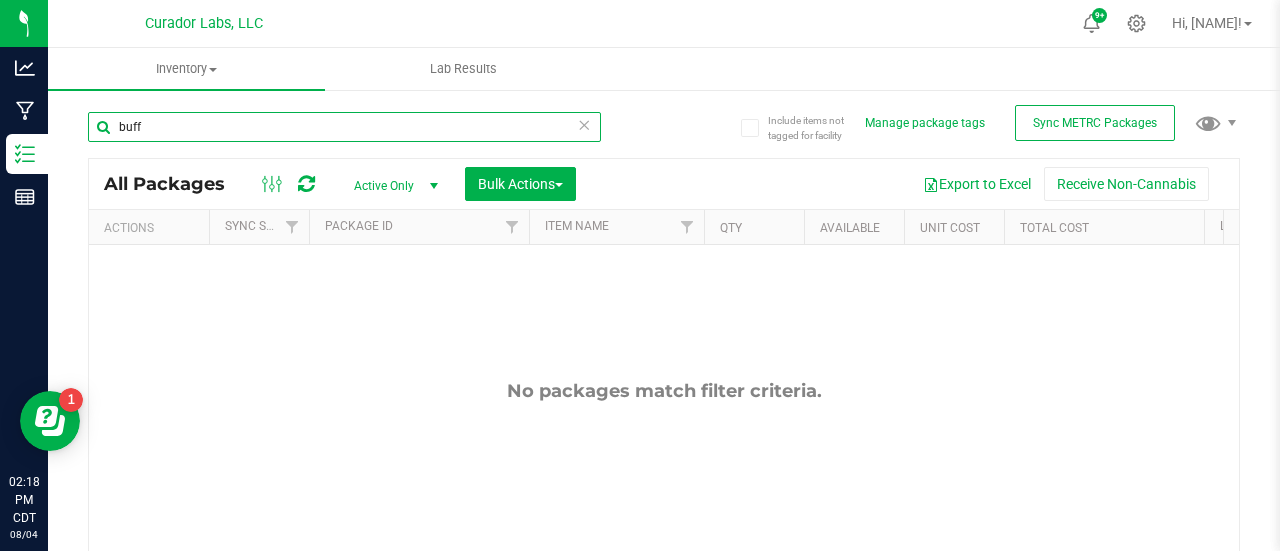 type on "buff" 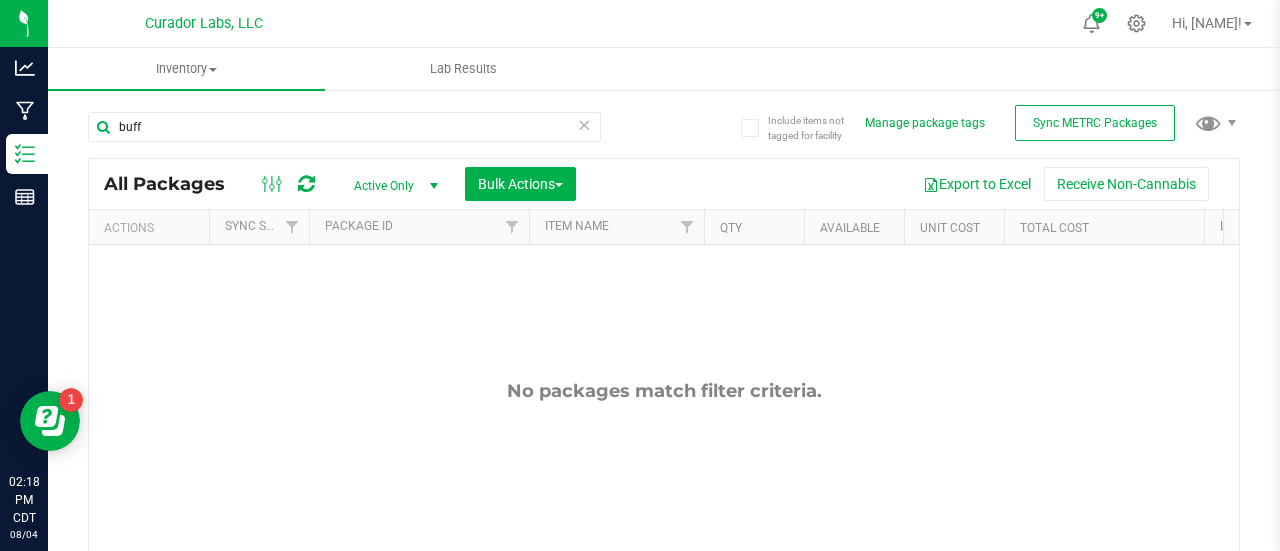 click at bounding box center [584, 124] 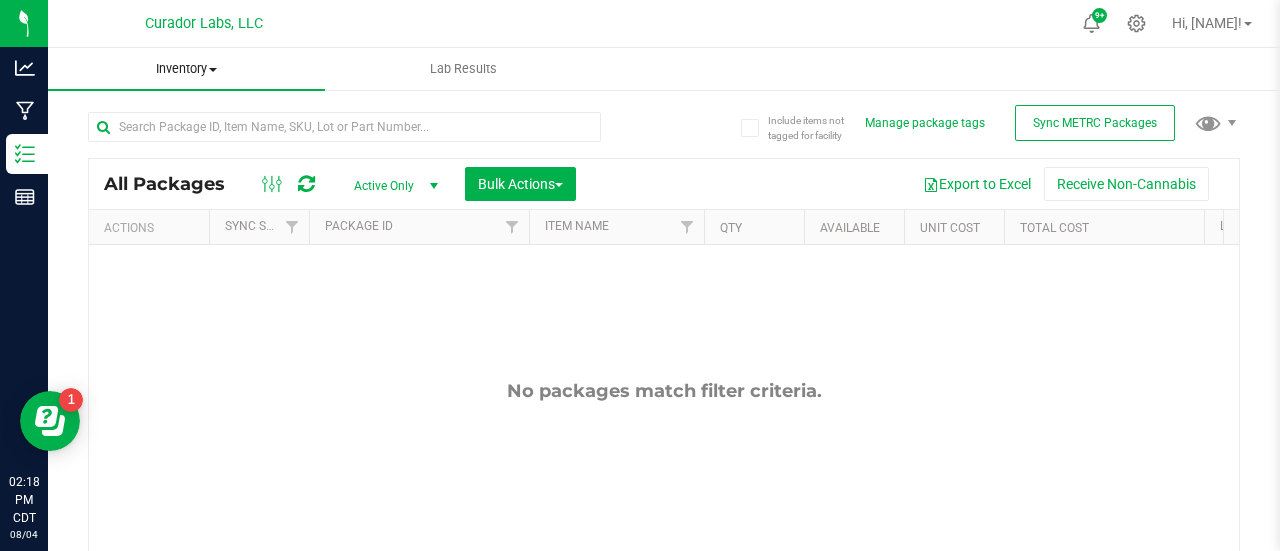 click on "Inventory" at bounding box center [186, 69] 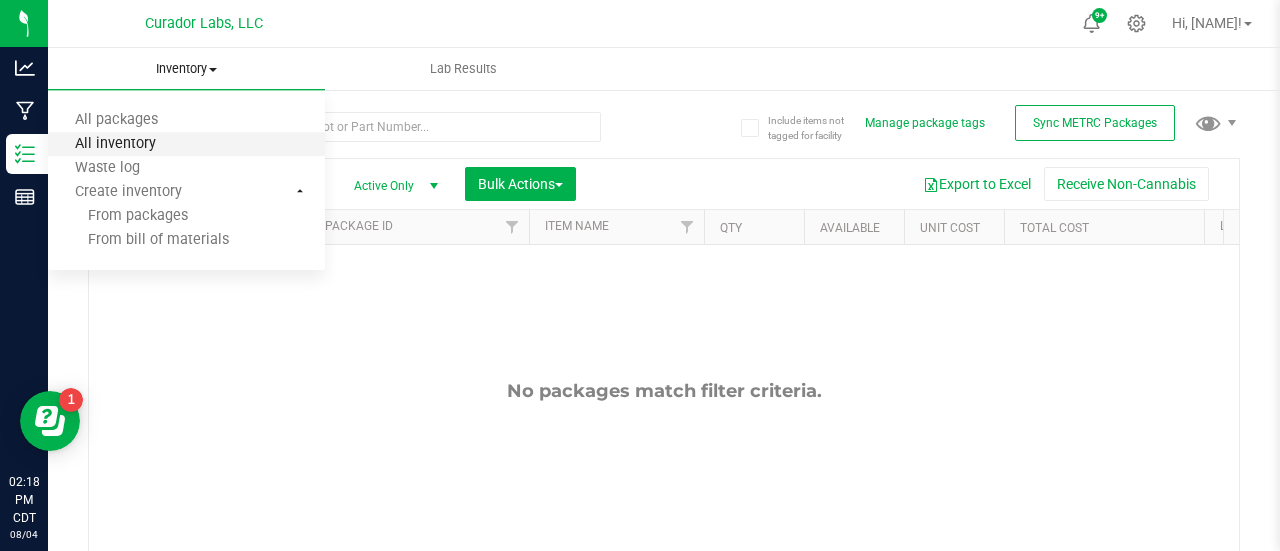 click on "All inventory" at bounding box center (115, 144) 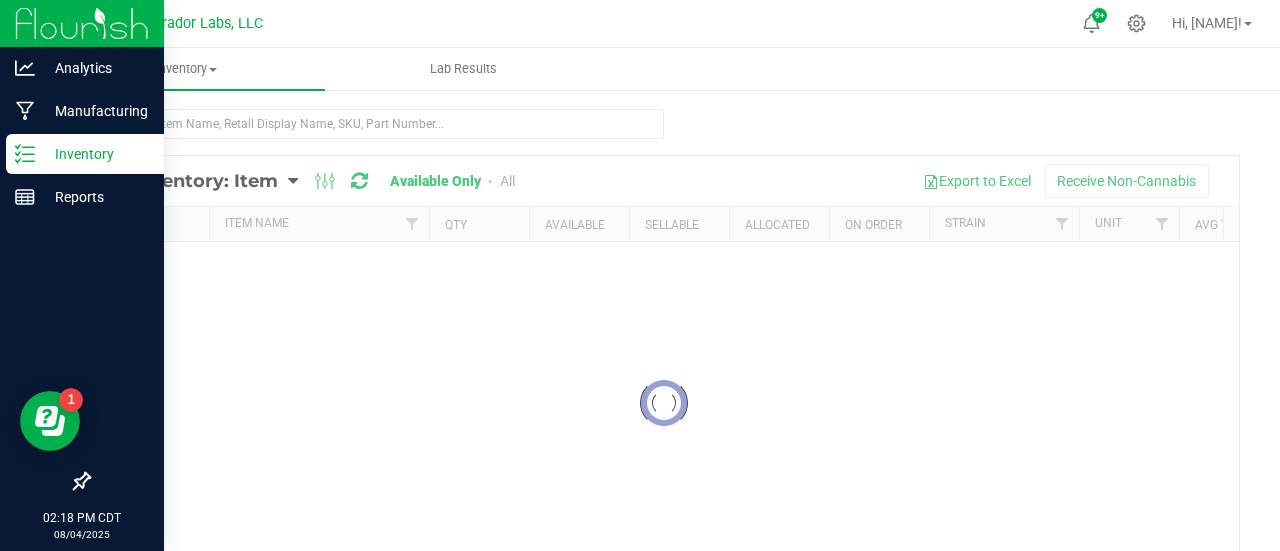 click on "Inventory" at bounding box center [95, 154] 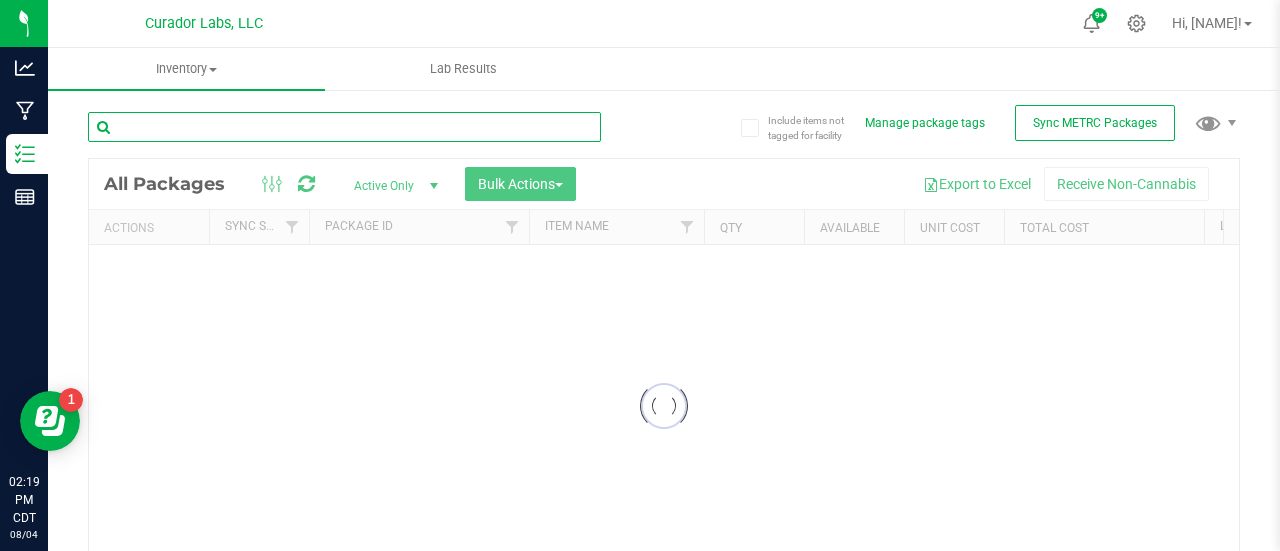 click at bounding box center (344, 127) 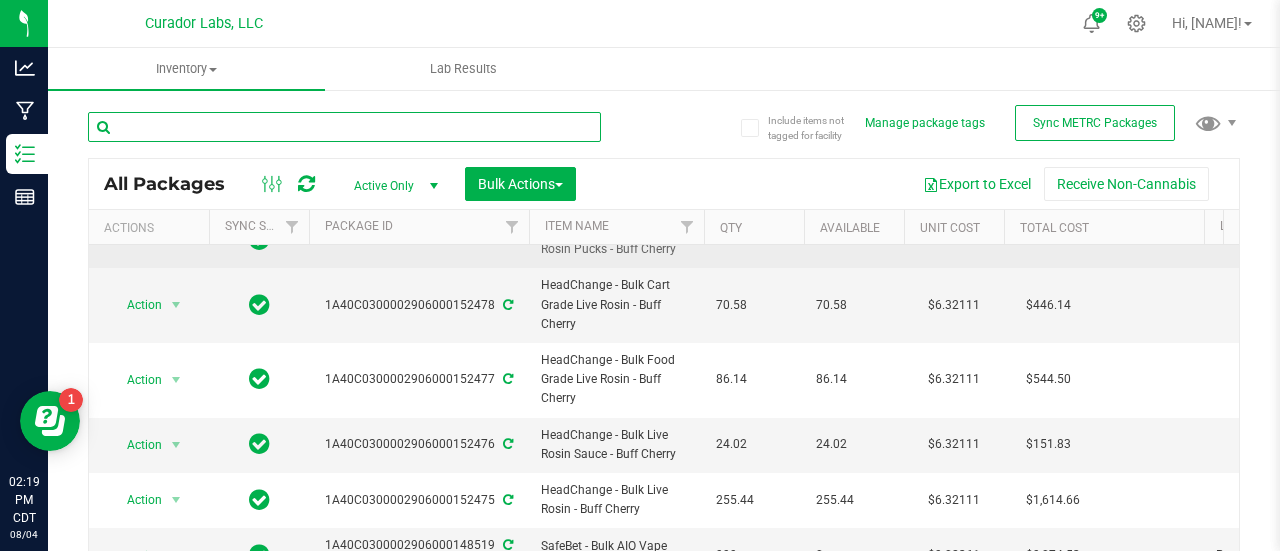 scroll, scrollTop: 0, scrollLeft: 0, axis: both 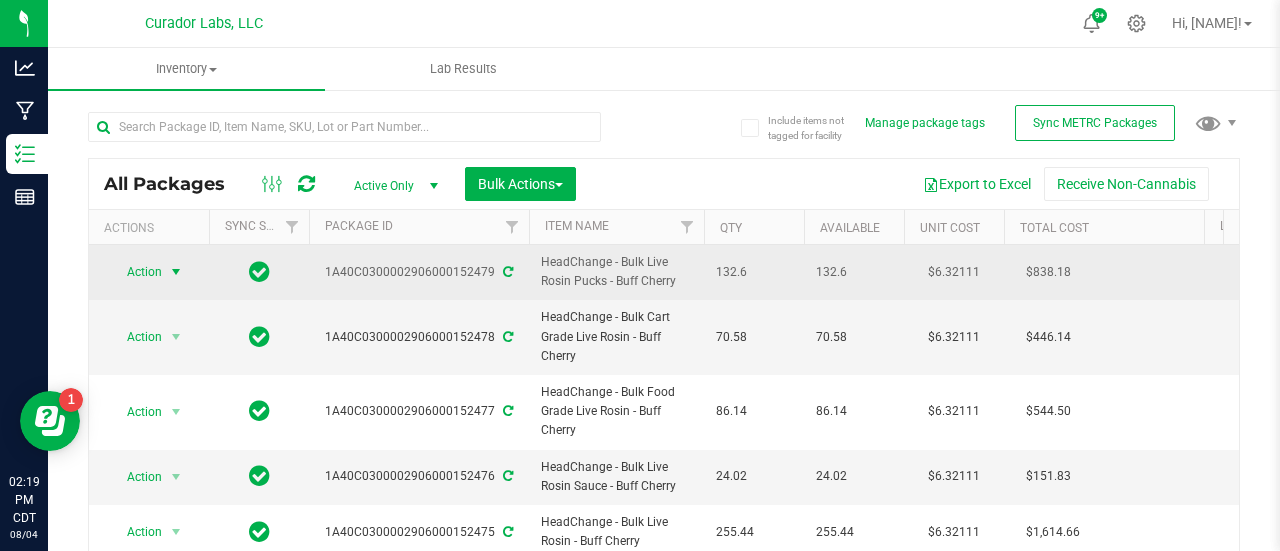 click on "Action" at bounding box center [149, 272] 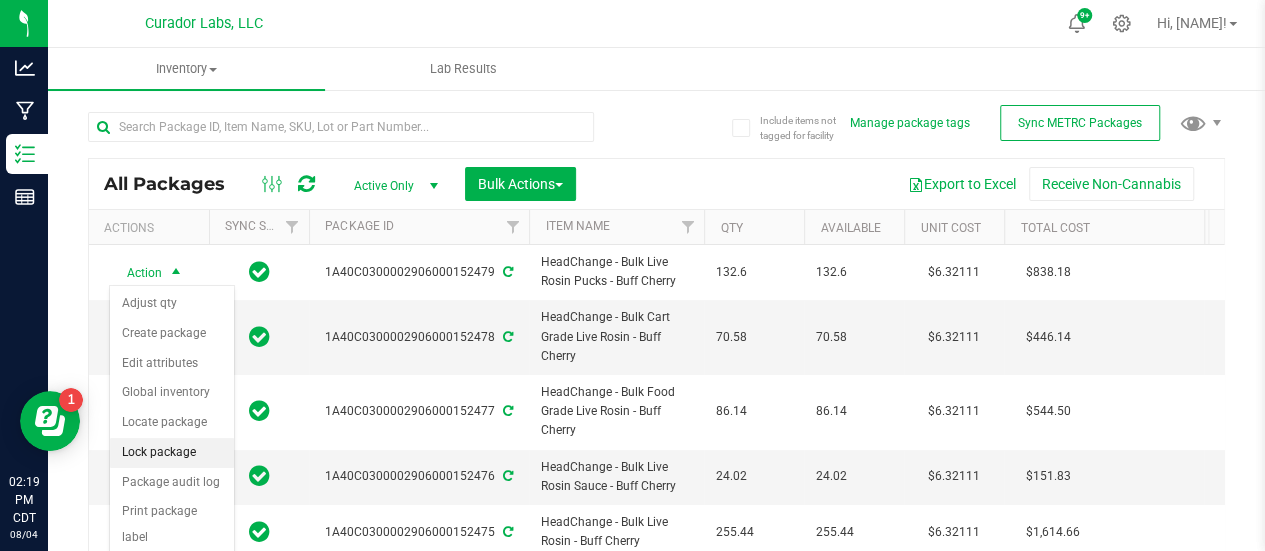 click on "Lock package" at bounding box center [172, 453] 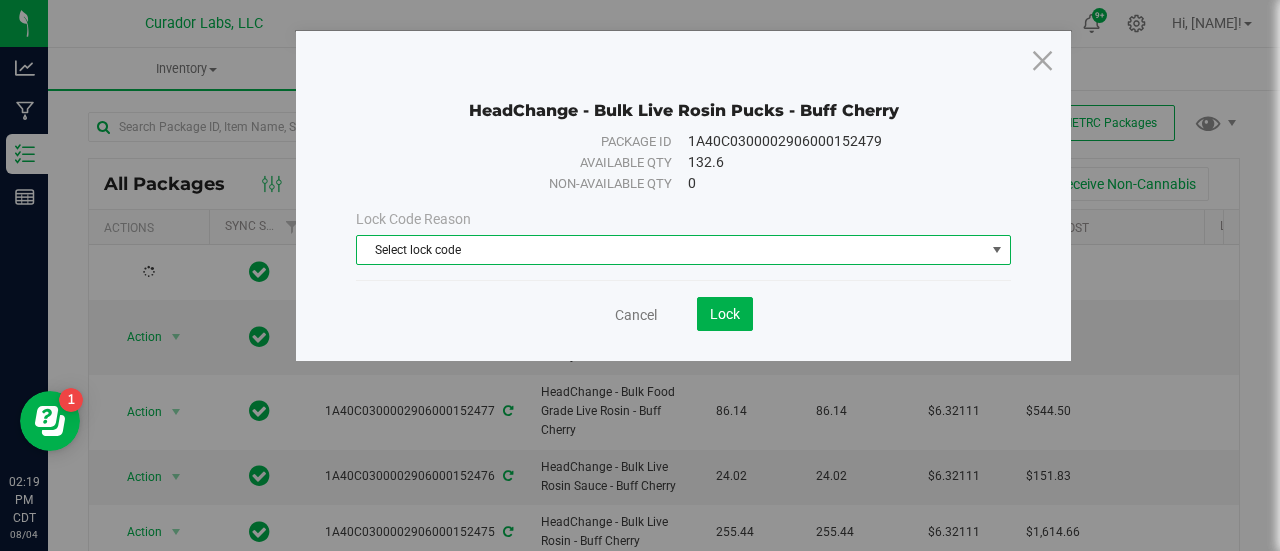 click on "Select lock code" at bounding box center (671, 250) 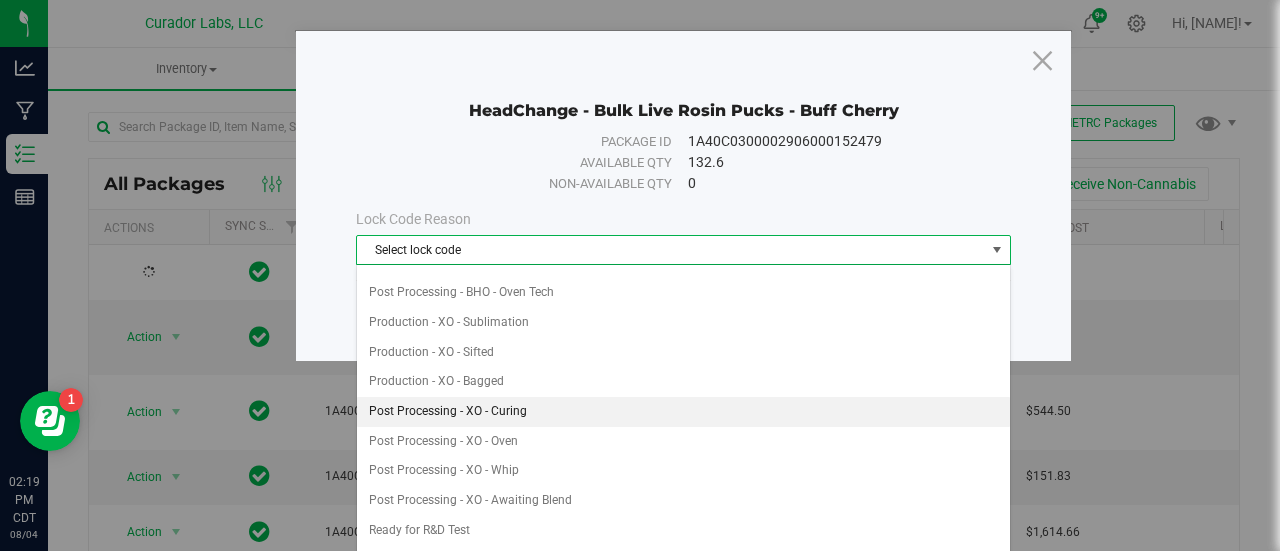 scroll, scrollTop: 411, scrollLeft: 0, axis: vertical 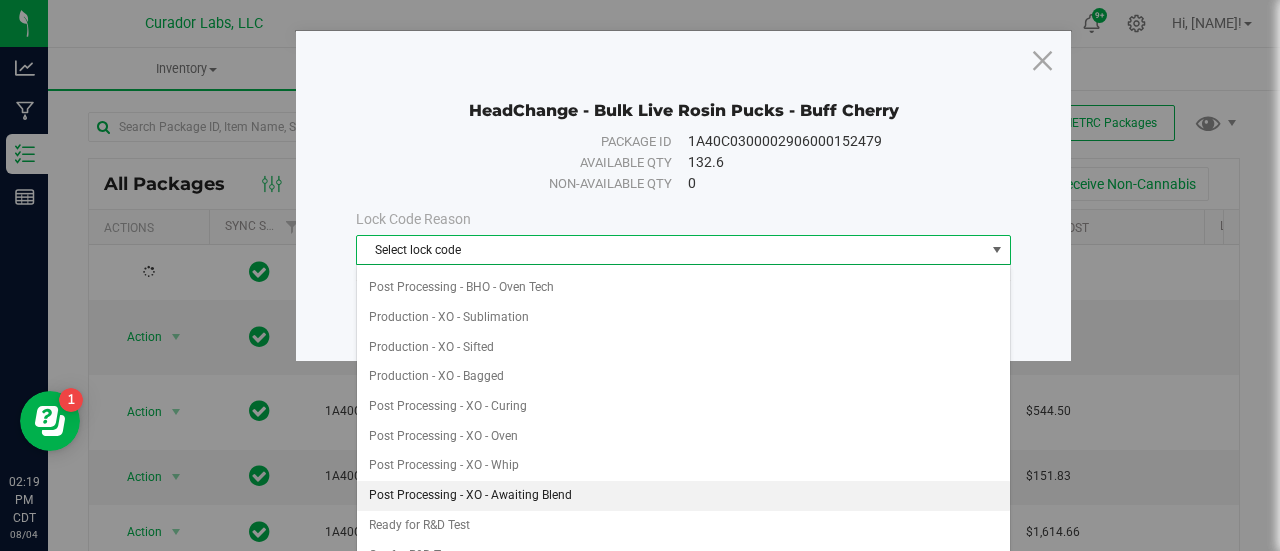 click on "Post Processing - XO - Awaiting Blend" at bounding box center (684, 496) 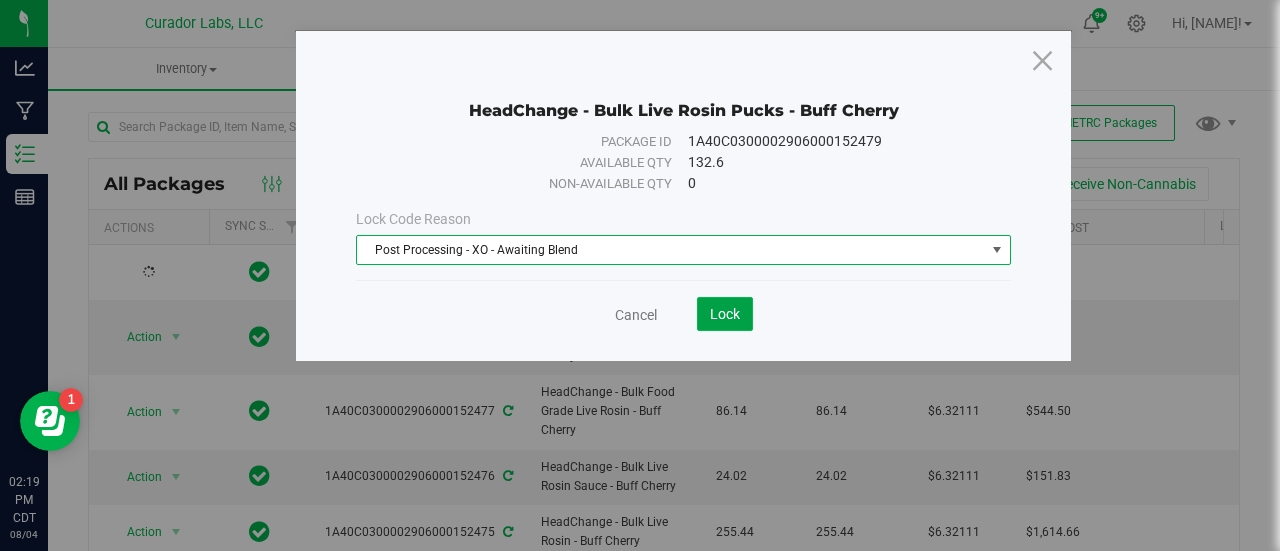 click on "Lock" 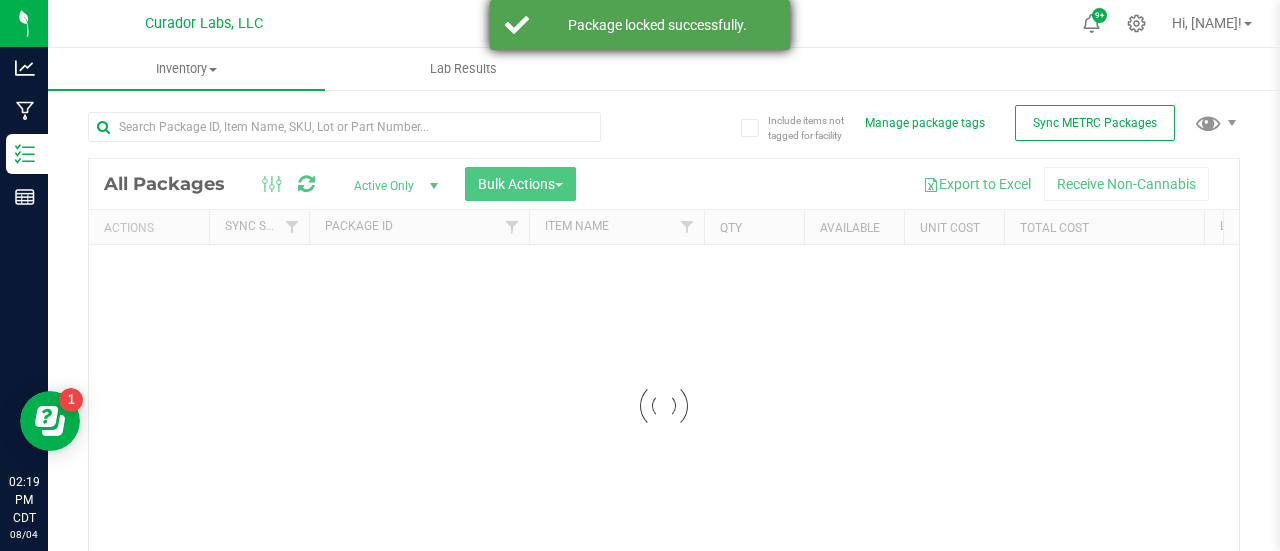 click on "Package locked successfully." at bounding box center (640, 25) 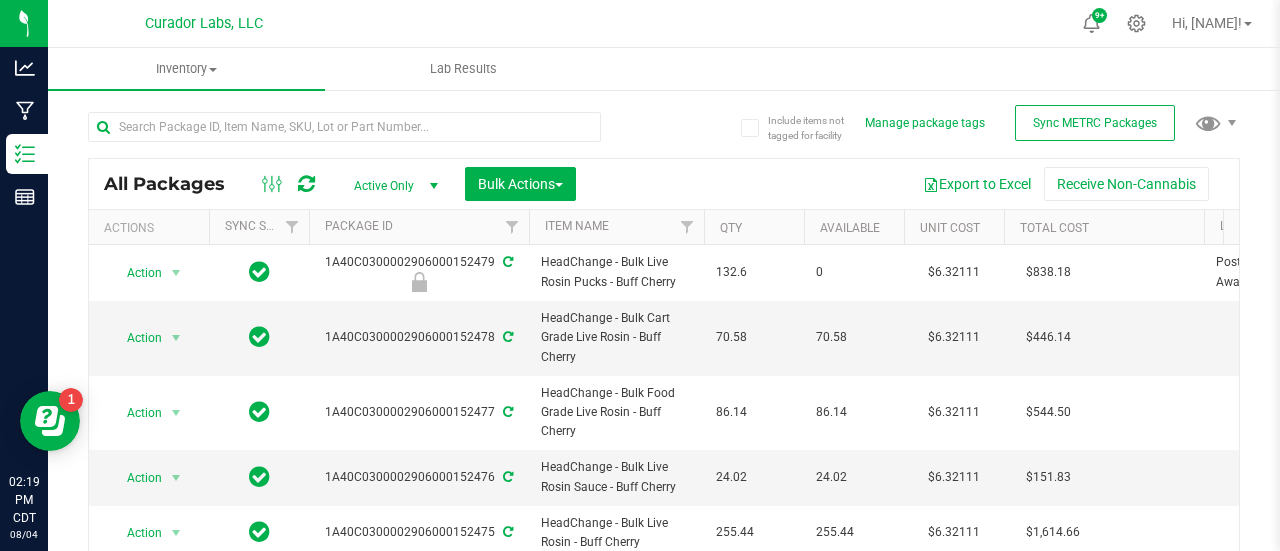 scroll, scrollTop: 120, scrollLeft: 0, axis: vertical 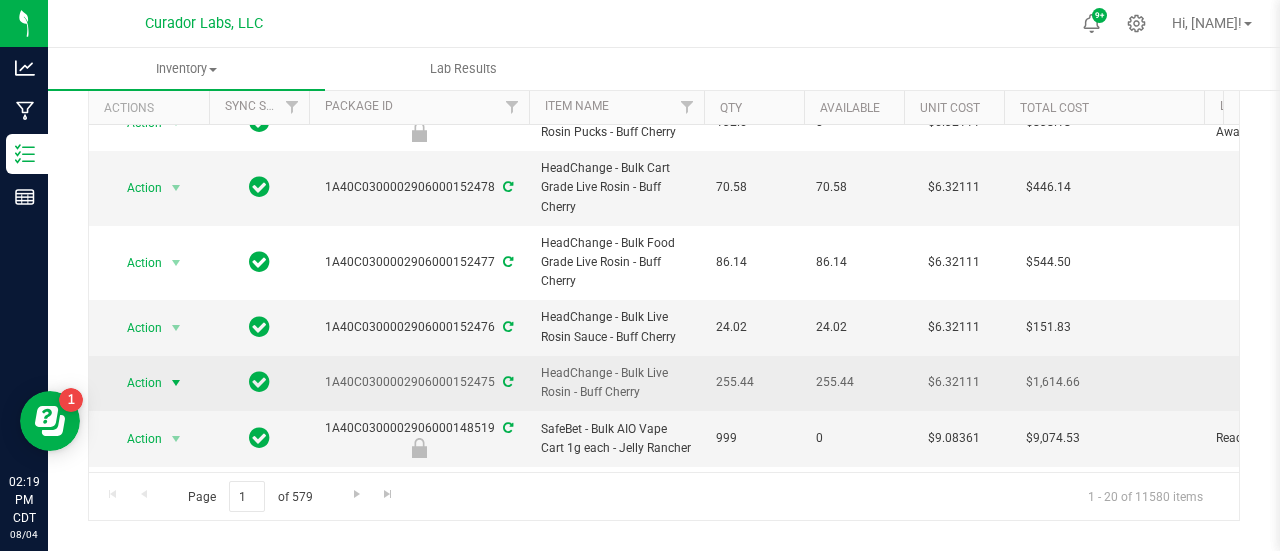 click at bounding box center [176, 383] 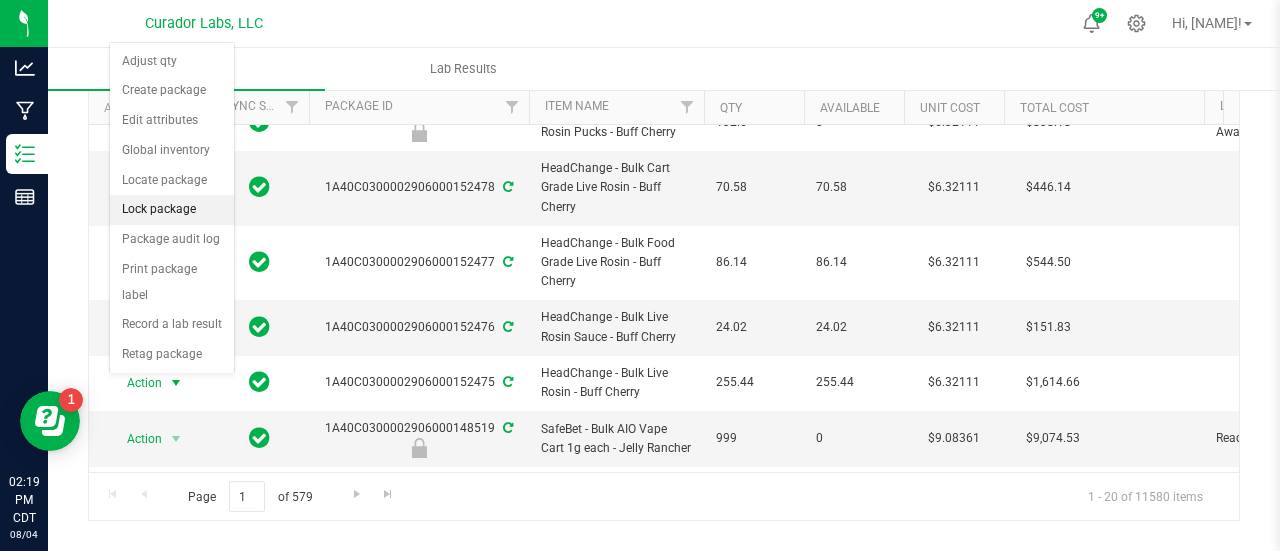 click on "Lock package" at bounding box center [172, 210] 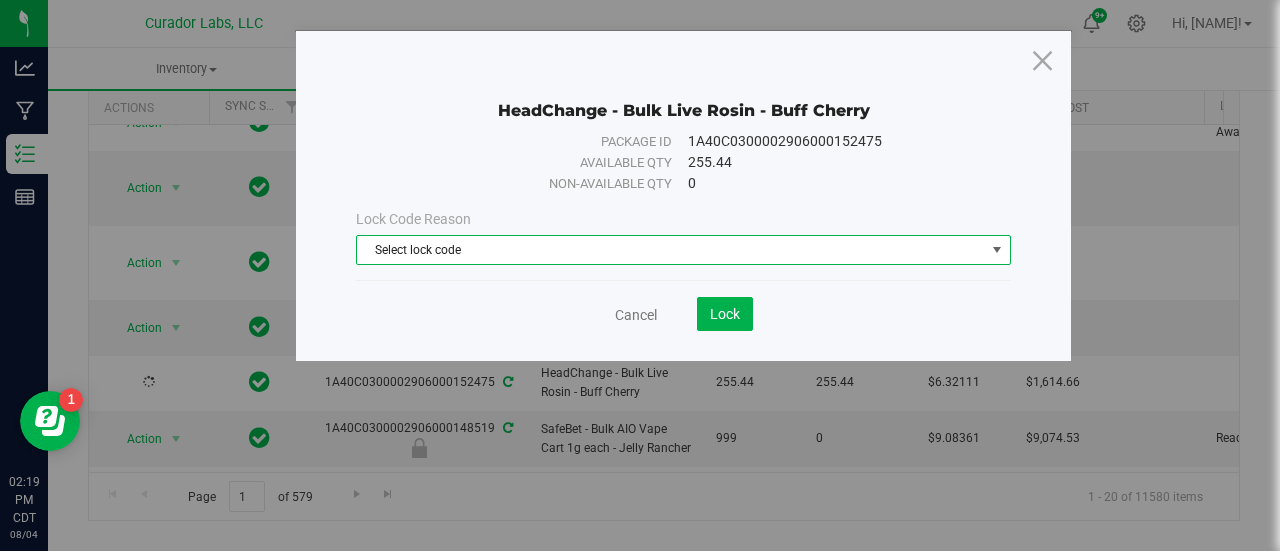 click on "Select lock code" at bounding box center (671, 250) 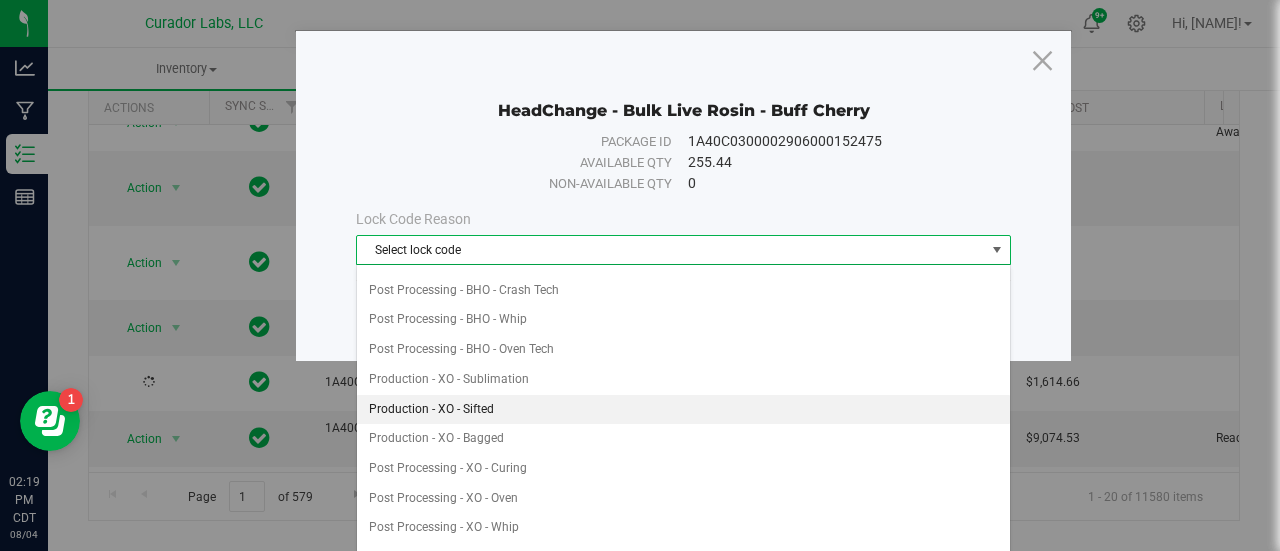 scroll, scrollTop: 351, scrollLeft: 0, axis: vertical 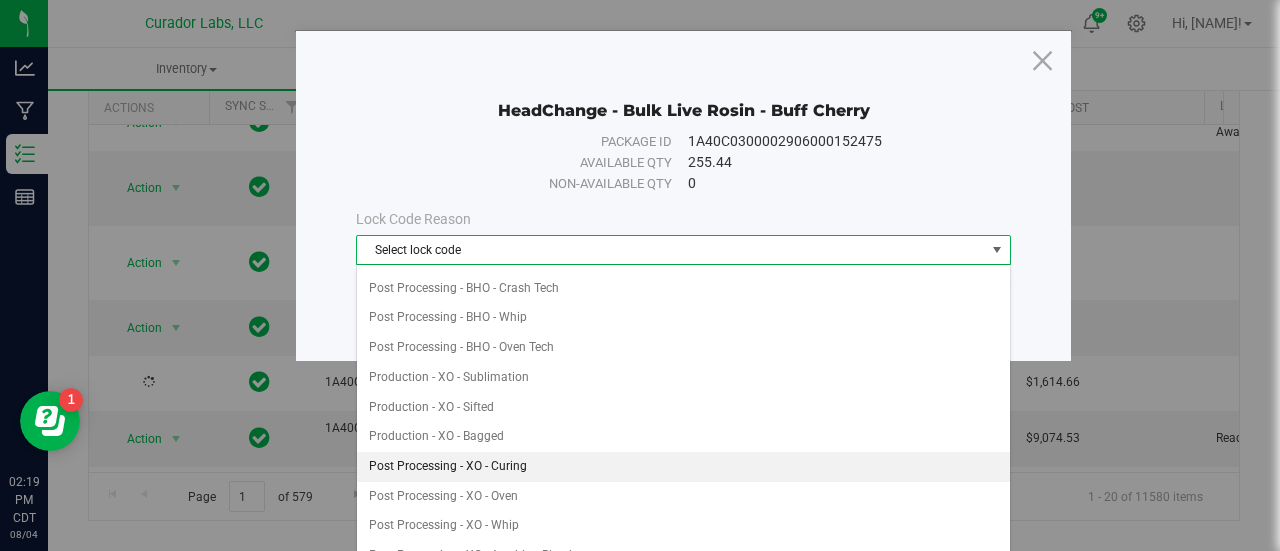 click on "Post Processing - XO - Curing" at bounding box center [684, 467] 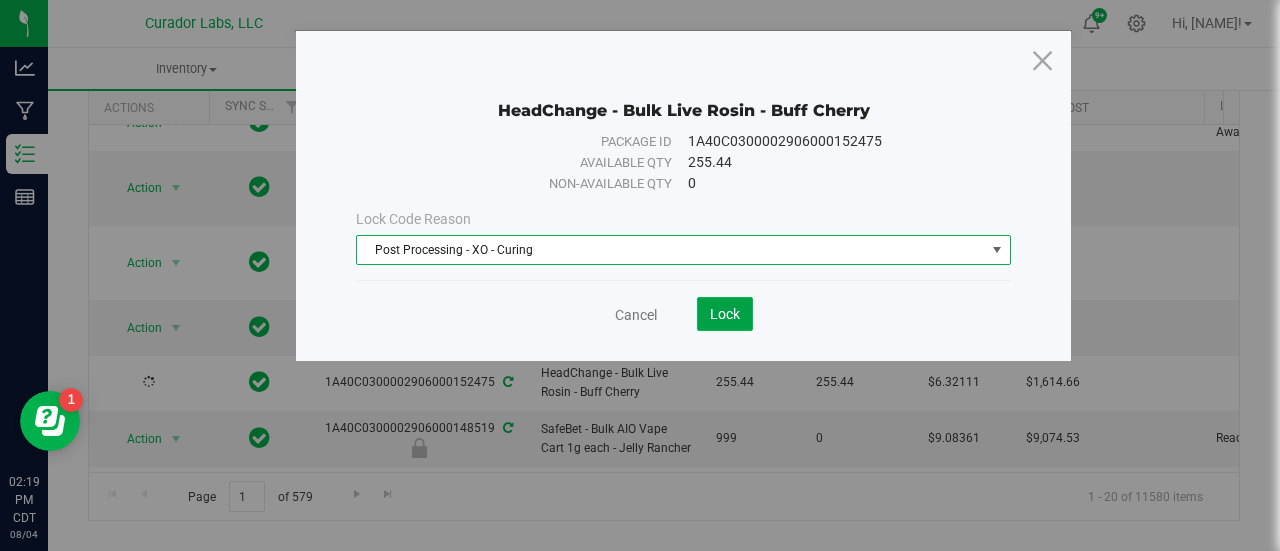 click on "Lock" 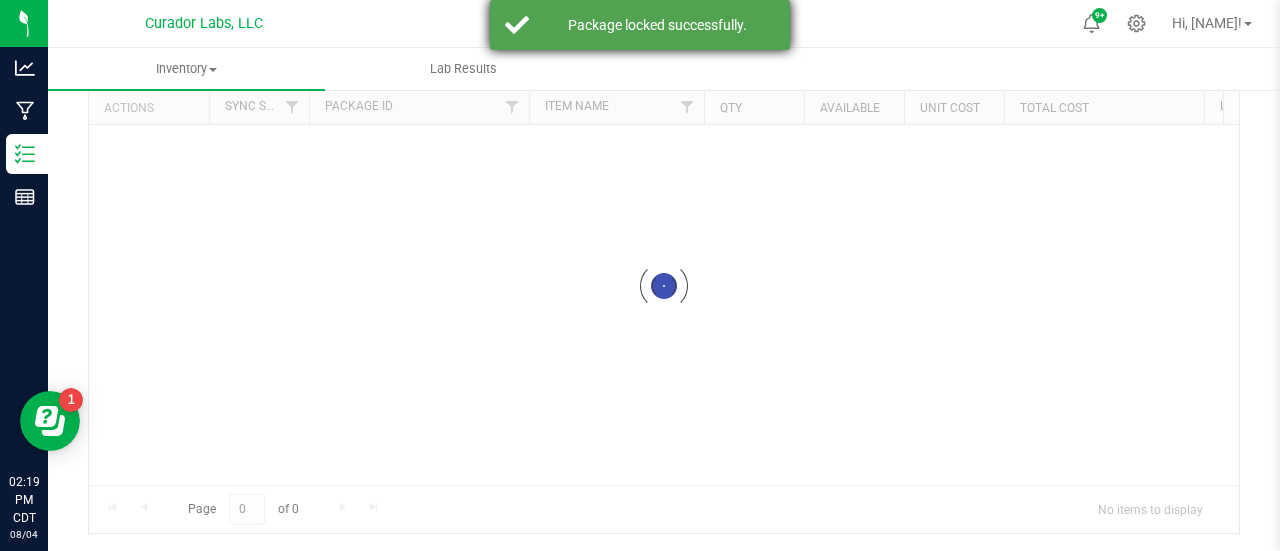 click on "Package locked successfully." at bounding box center [657, 25] 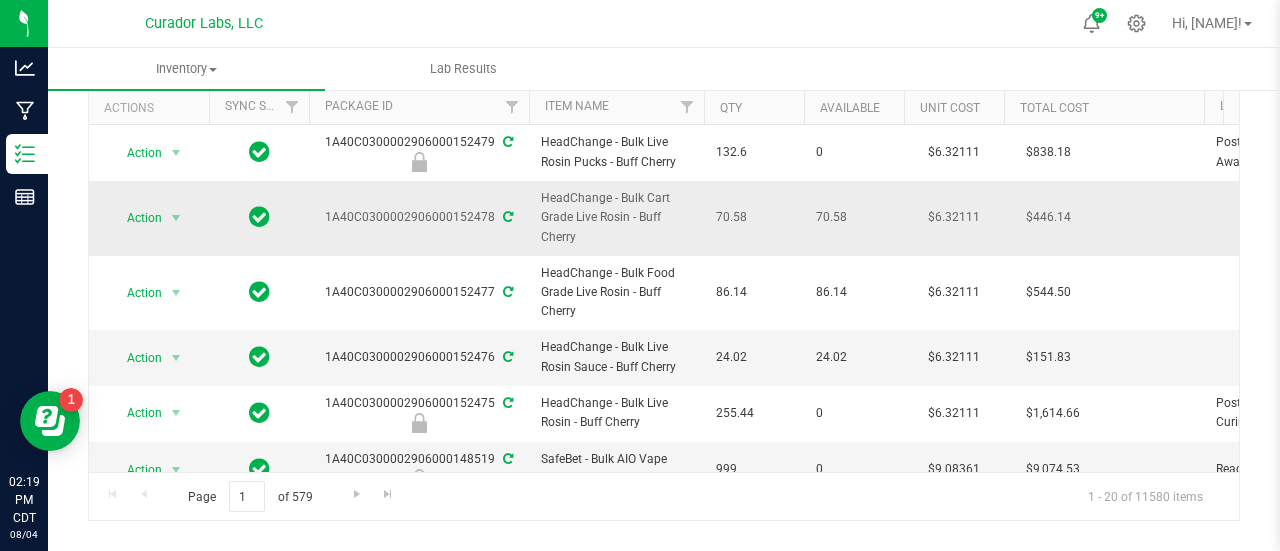drag, startPoint x: 580, startPoint y: 235, endPoint x: 514, endPoint y: 203, distance: 73.34848 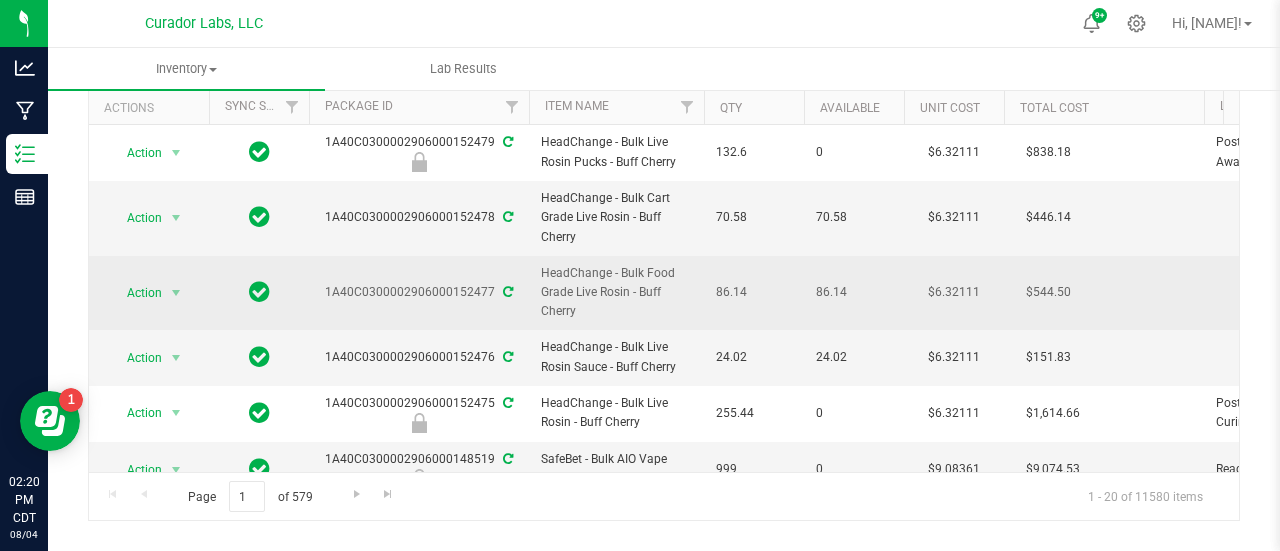 drag, startPoint x: 592, startPoint y: 317, endPoint x: 528, endPoint y: 272, distance: 78.23682 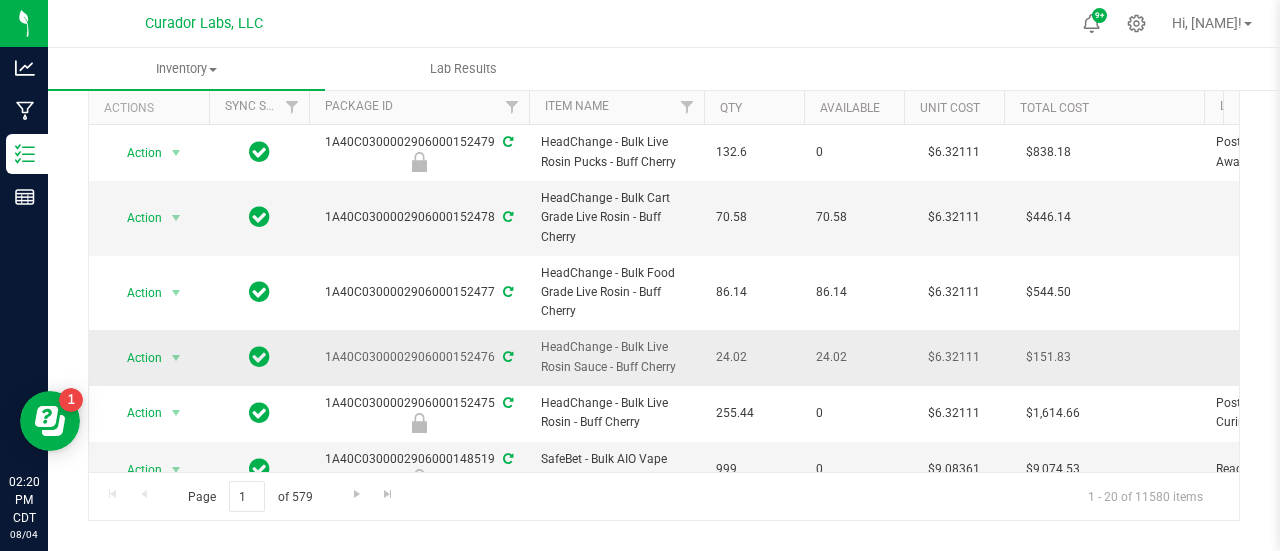 drag, startPoint x: 676, startPoint y: 368, endPoint x: 538, endPoint y: 337, distance: 141.43903 